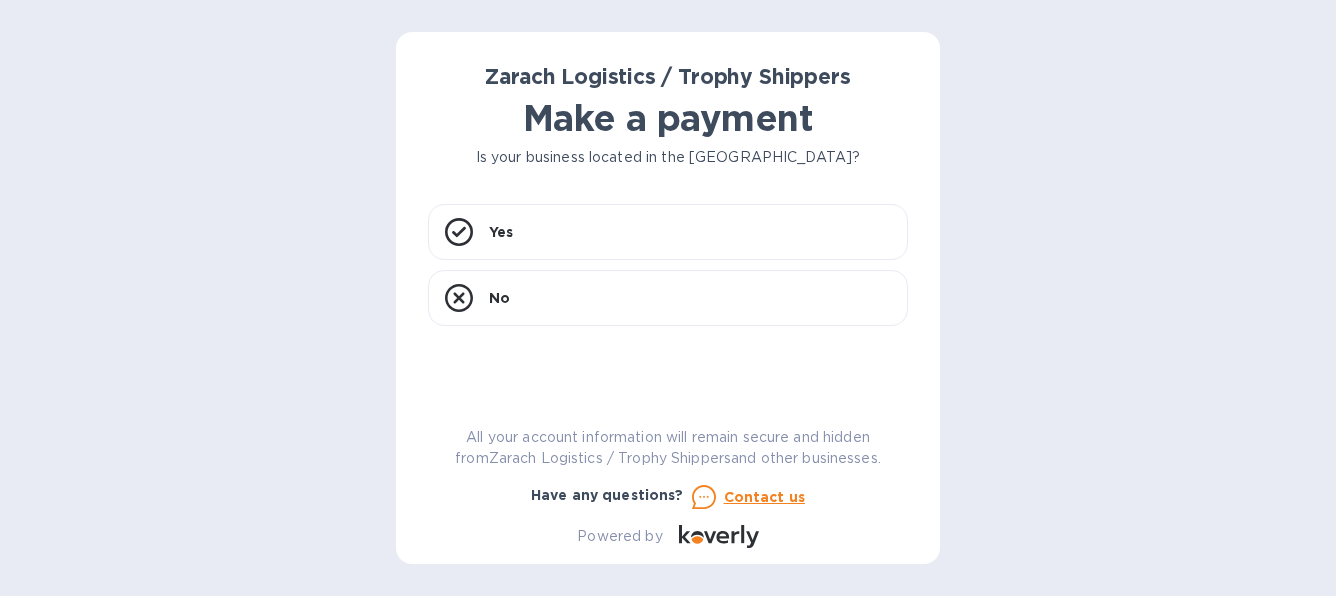 scroll, scrollTop: 0, scrollLeft: 0, axis: both 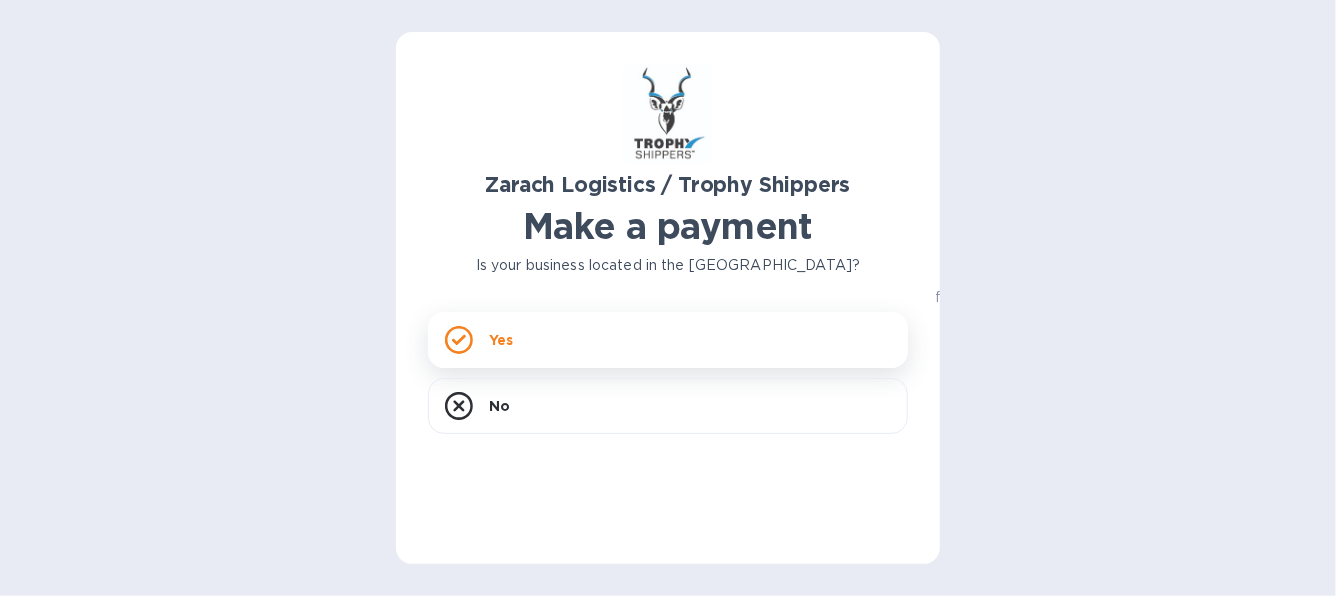 click on "Yes" at bounding box center [668, 340] 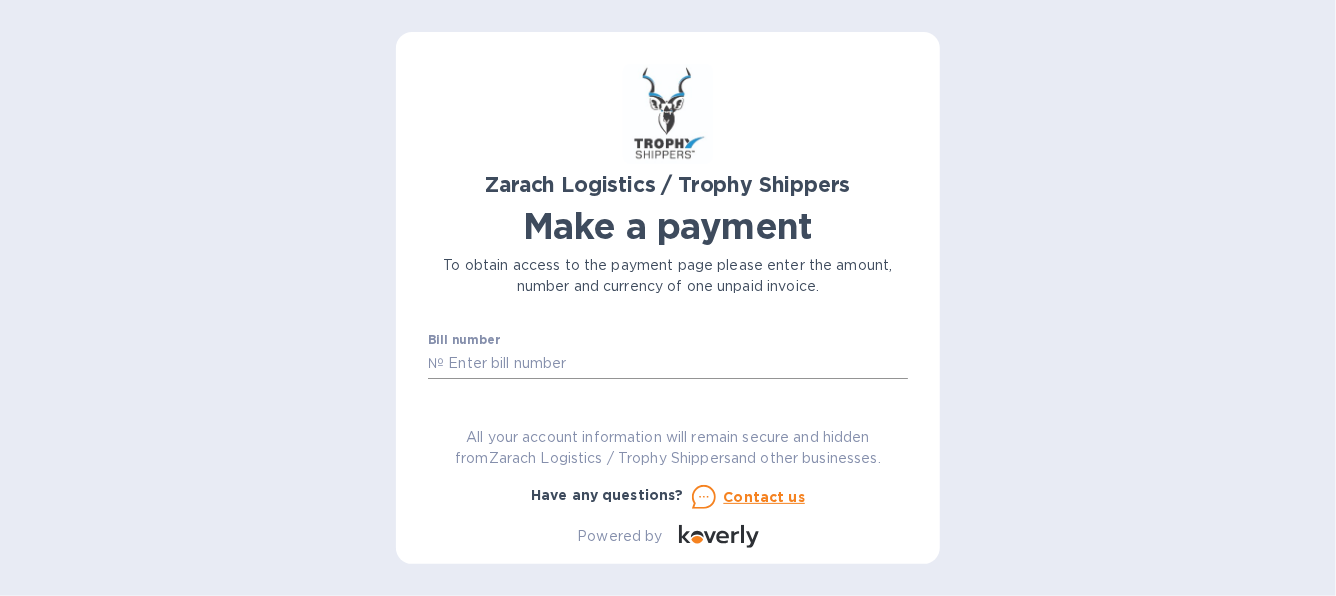 click at bounding box center (676, 364) 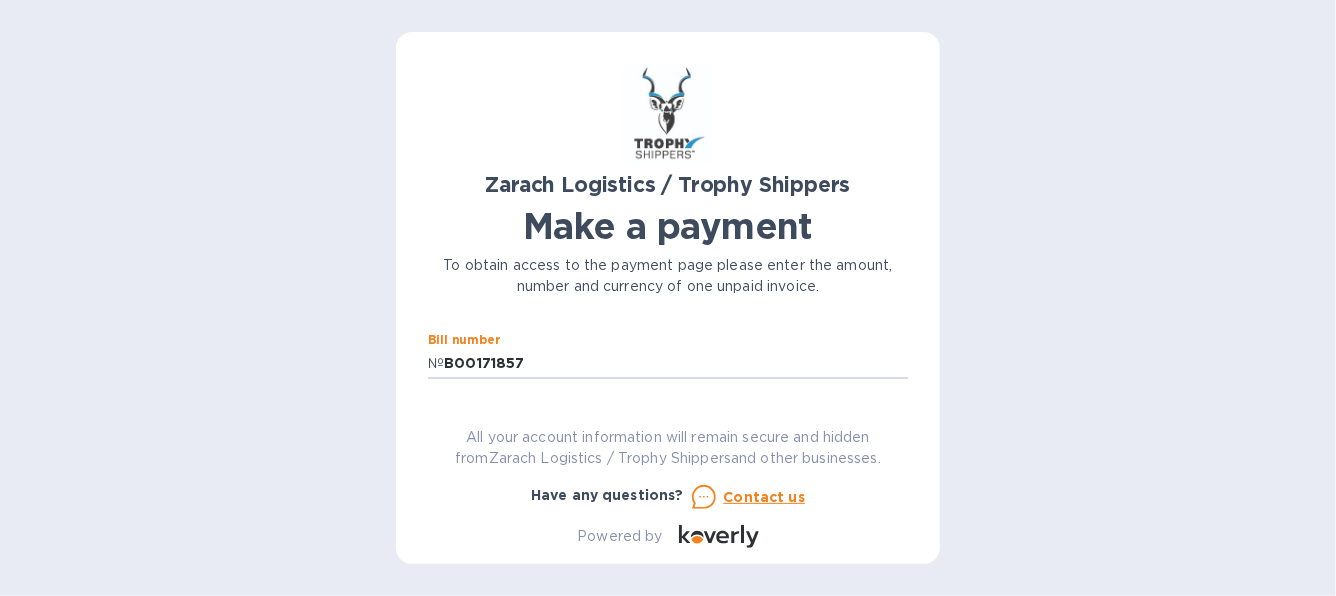 scroll, scrollTop: 47, scrollLeft: 0, axis: vertical 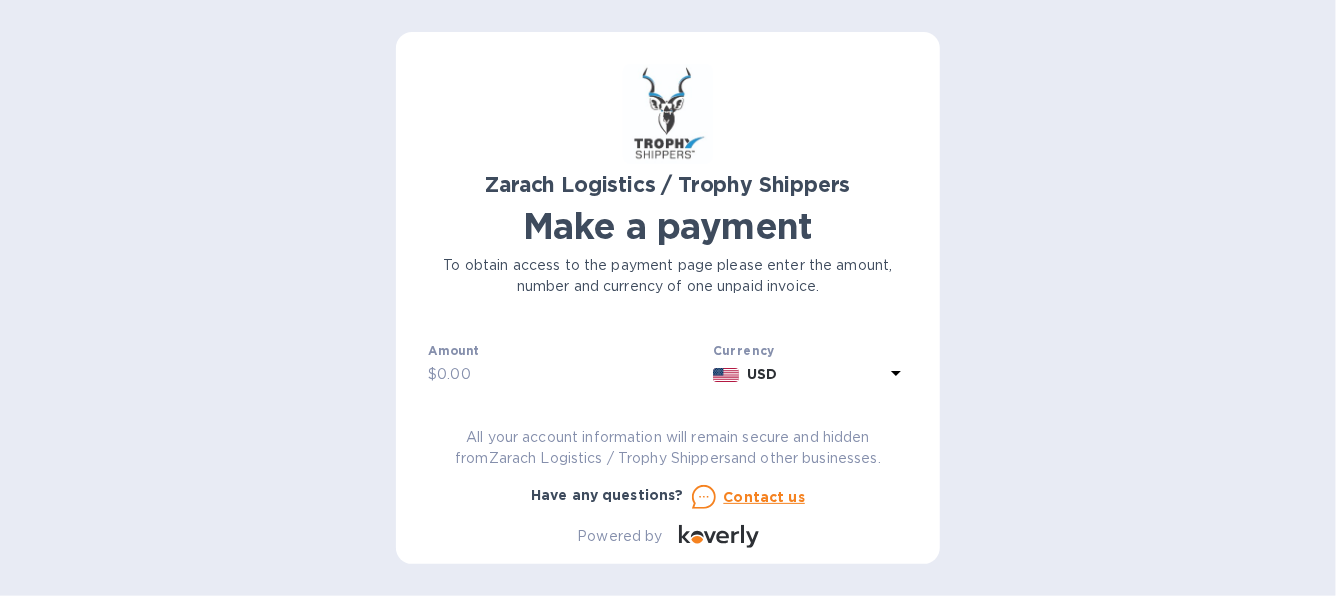 type on "B00171857" 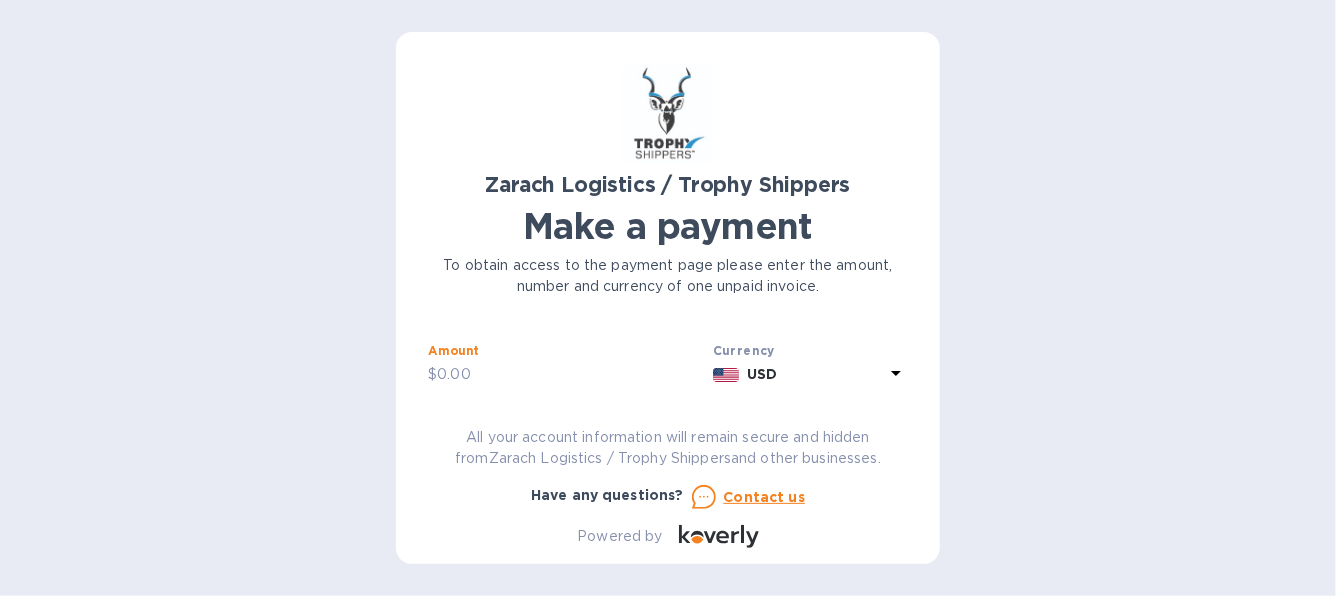 drag, startPoint x: 481, startPoint y: 370, endPoint x: 203, endPoint y: 324, distance: 281.78006 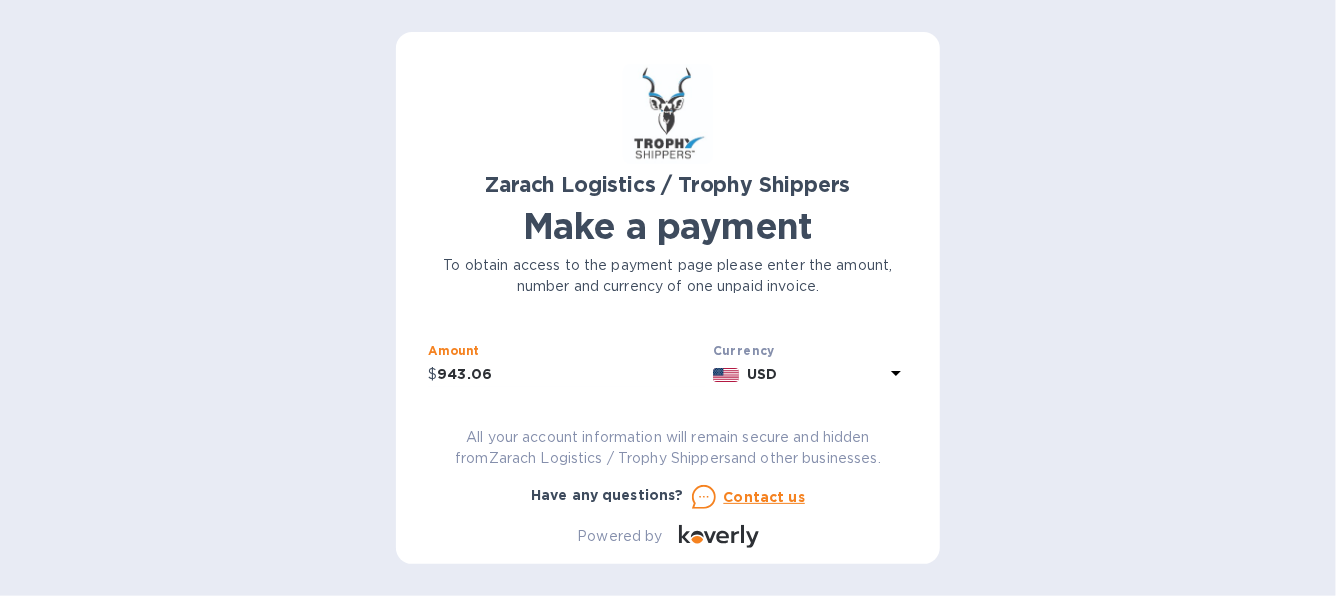 type on "943.06" 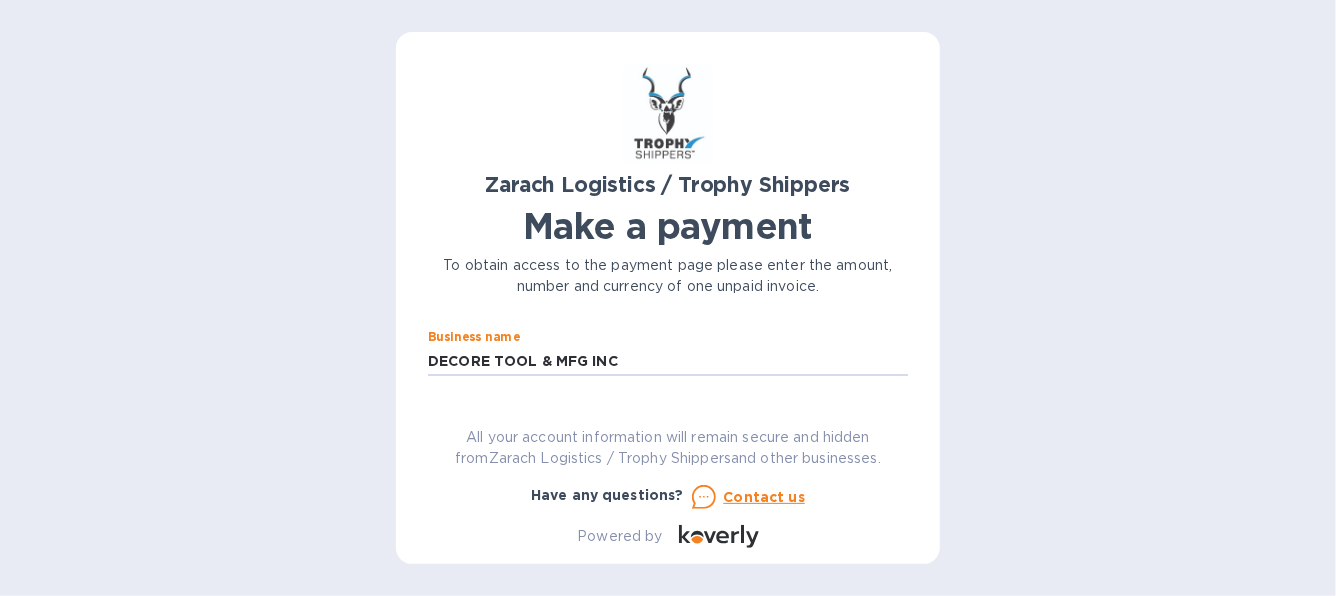 type on "DECORE TOOL & MFG INC" 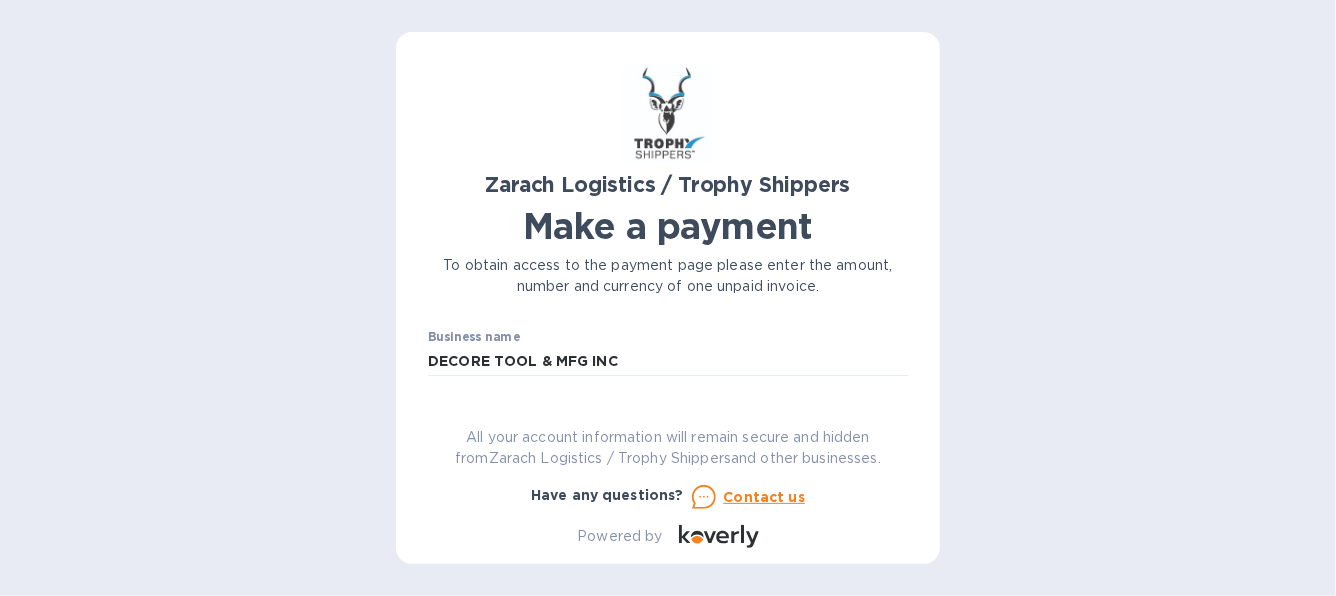 type 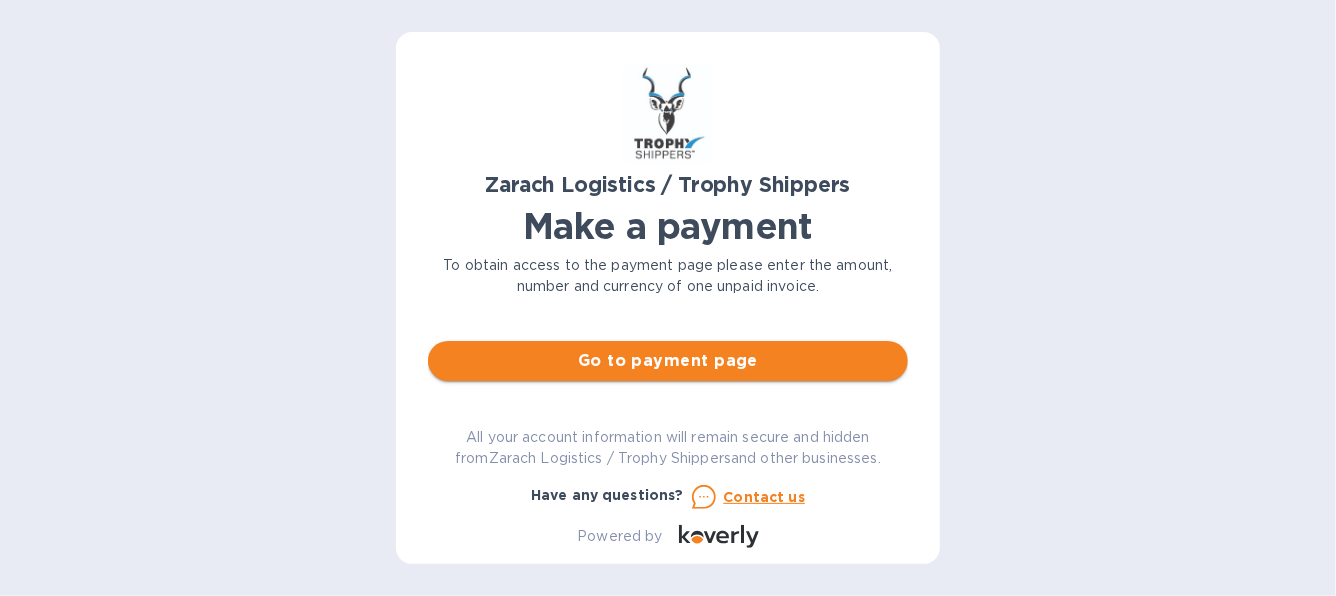 click on "Go to payment page" at bounding box center [668, 361] 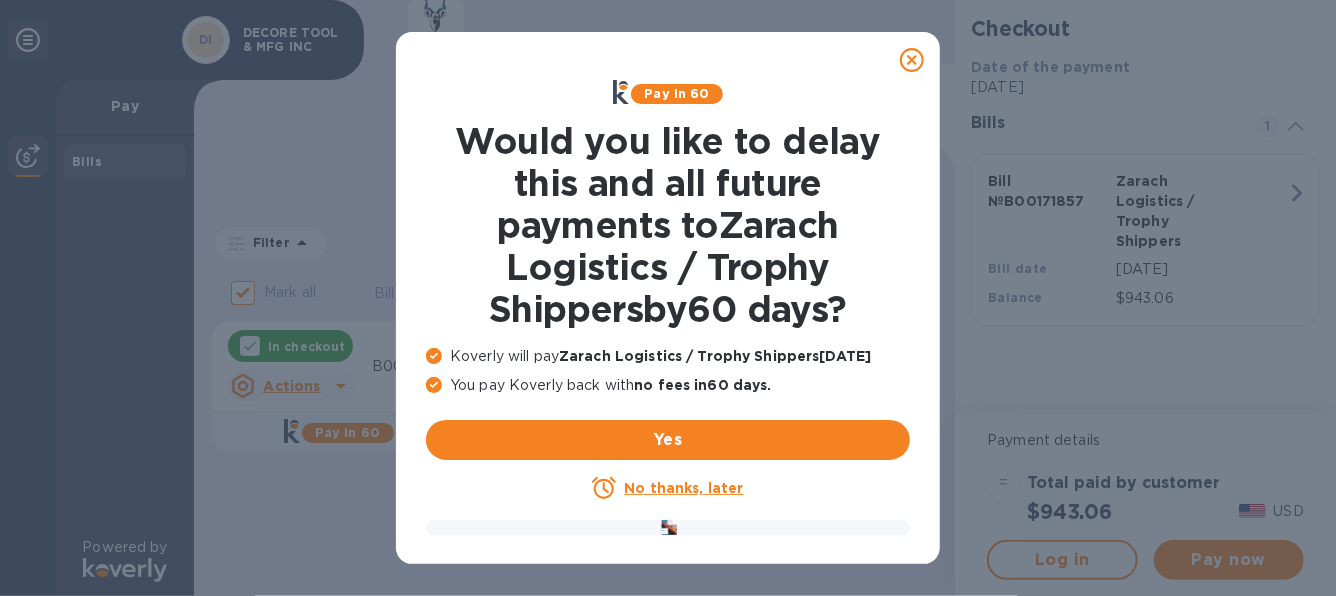 click on "No thanks, later" at bounding box center [683, 488] 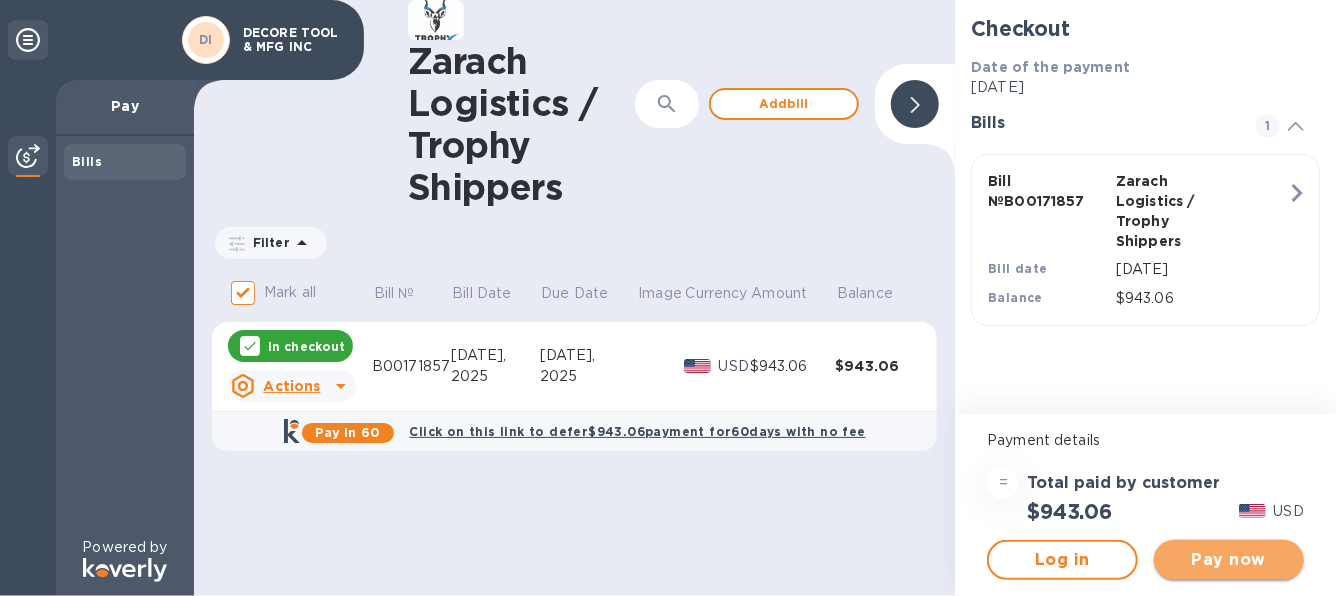 click on "Pay now" at bounding box center [1229, 560] 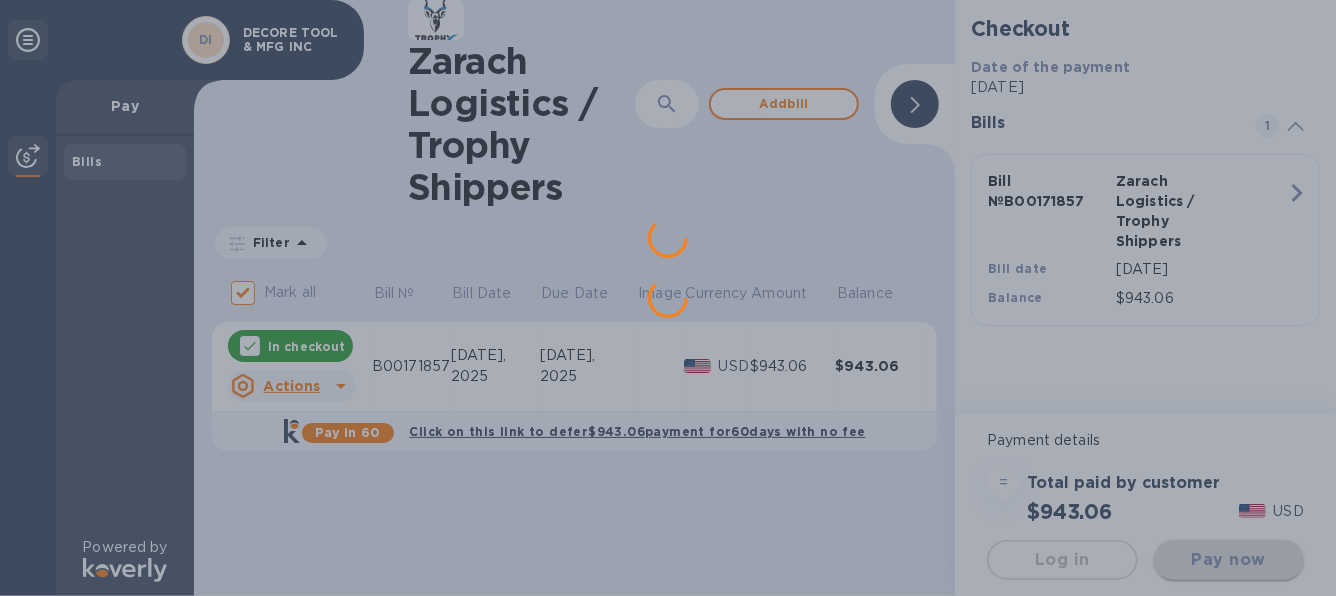 scroll, scrollTop: 0, scrollLeft: 0, axis: both 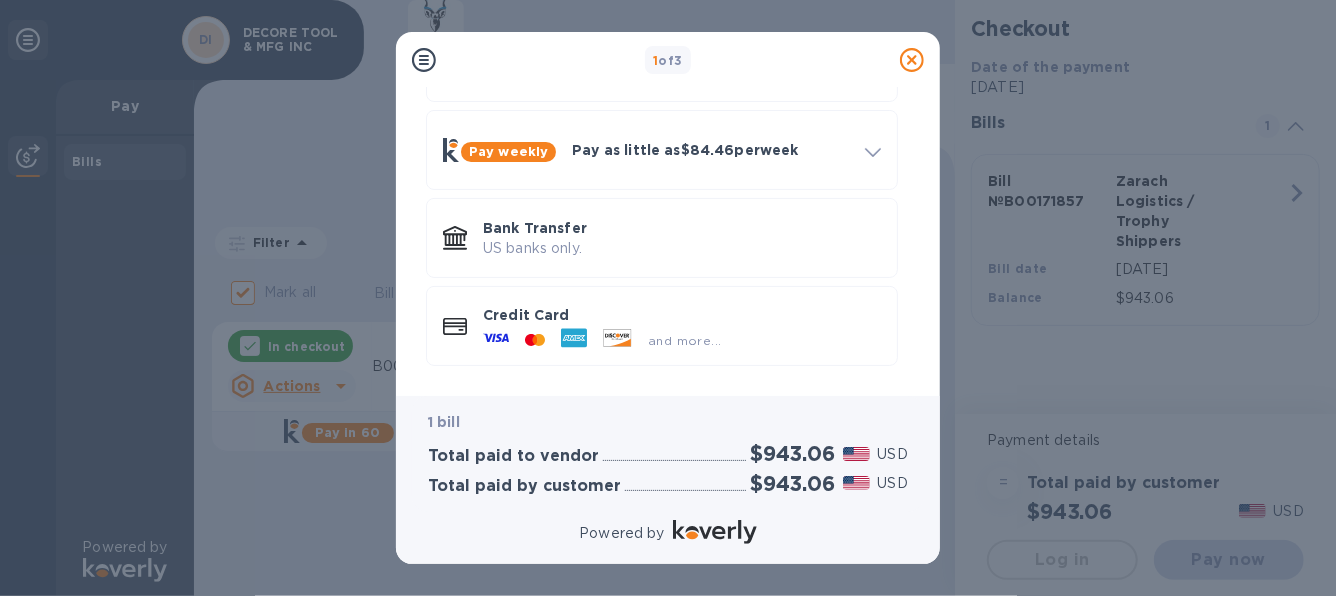 click at bounding box center (574, 340) 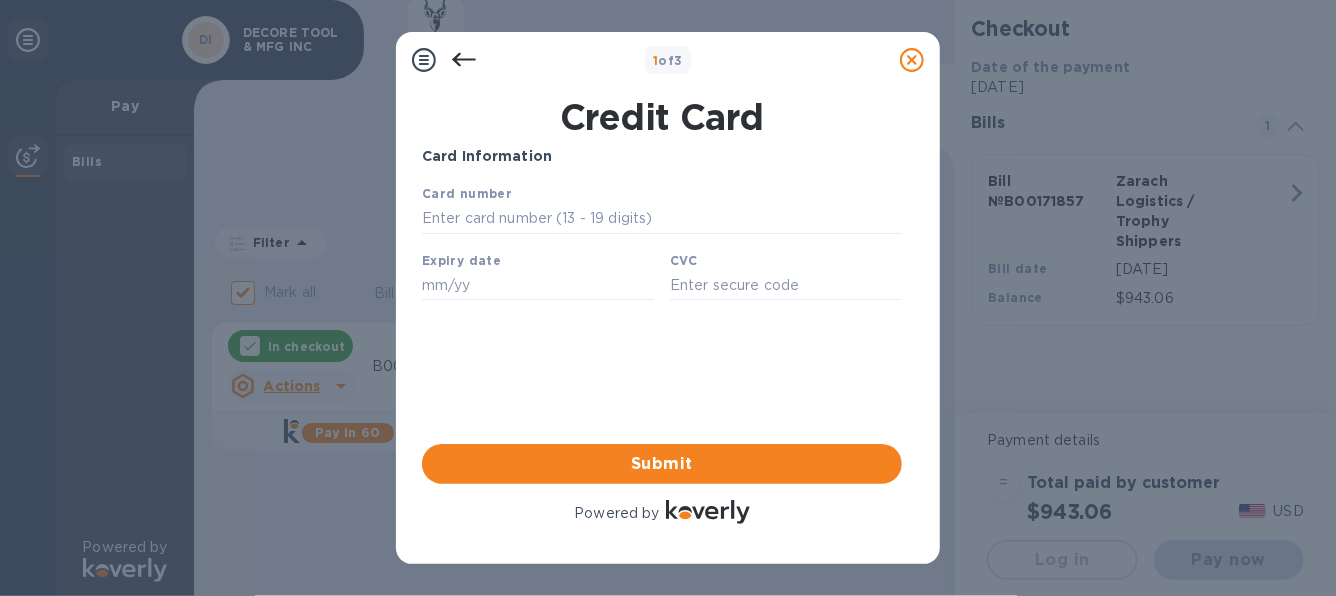 scroll, scrollTop: 0, scrollLeft: 0, axis: both 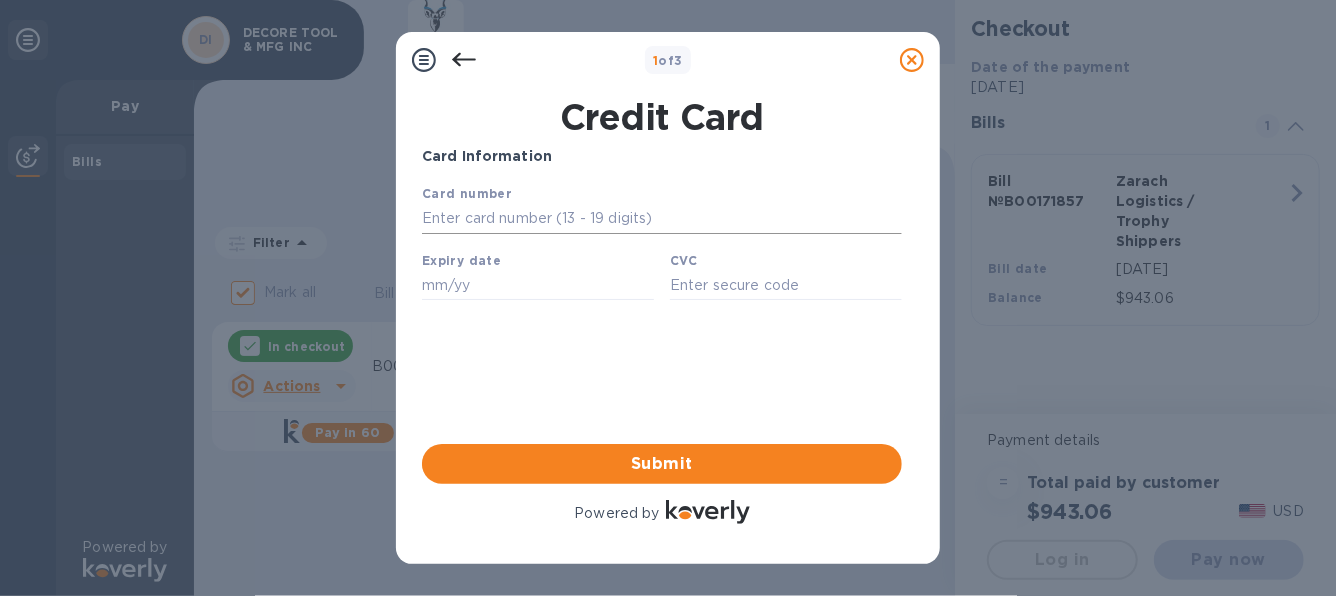 click at bounding box center [661, 218] 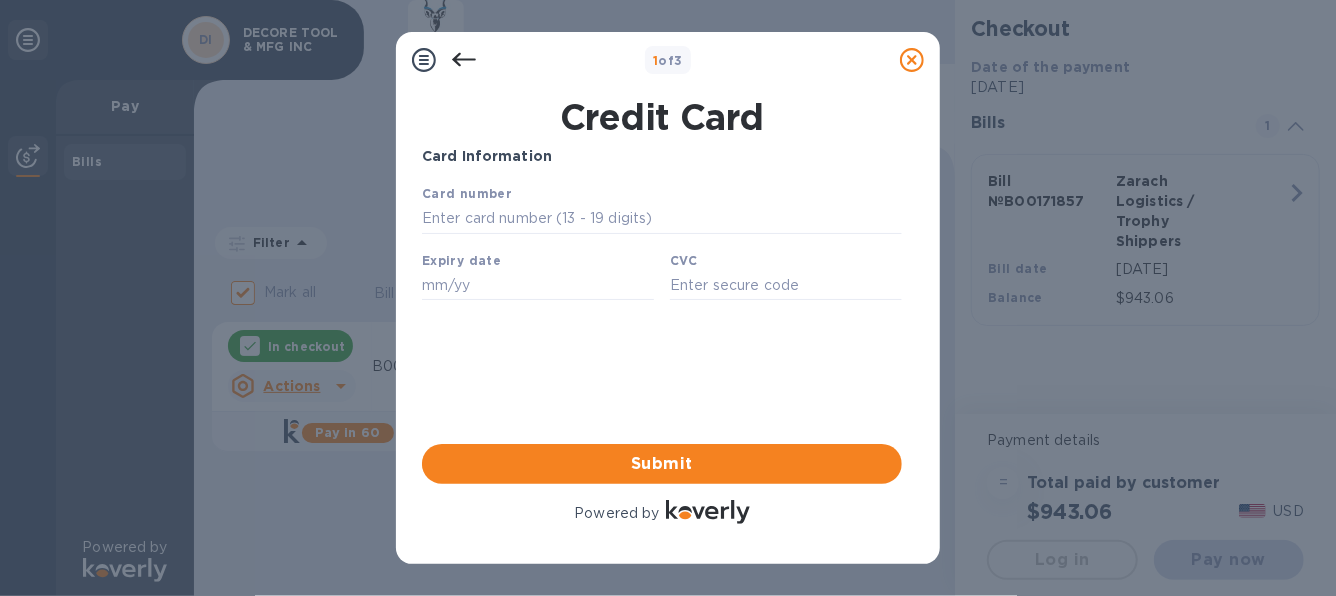 type on "[CREDIT_CARD_NUMBER]" 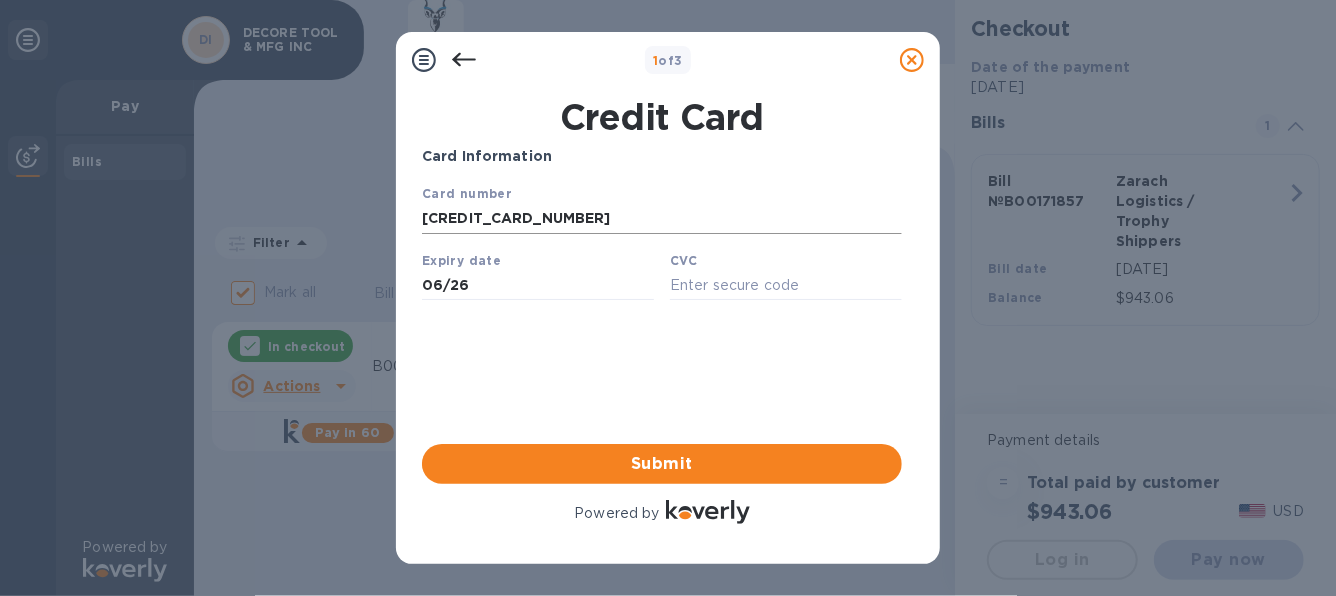 click on "[CREDIT_CARD_NUMBER]" at bounding box center (661, 218) 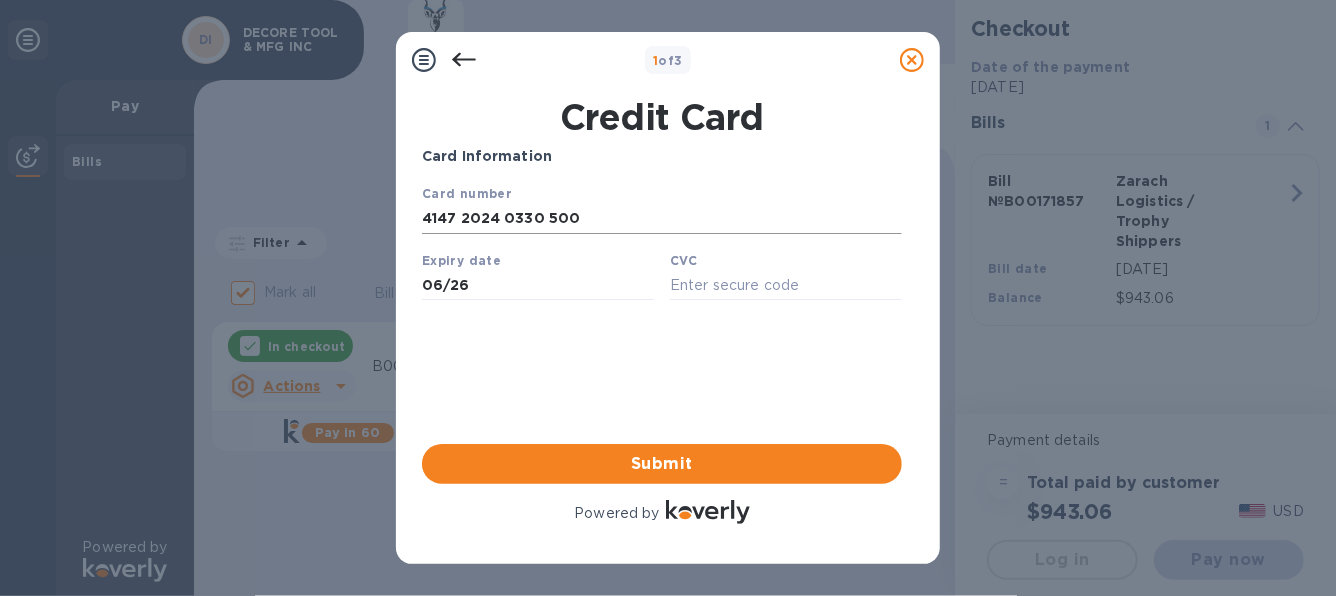 type on "[CREDIT_CARD_NUMBER]" 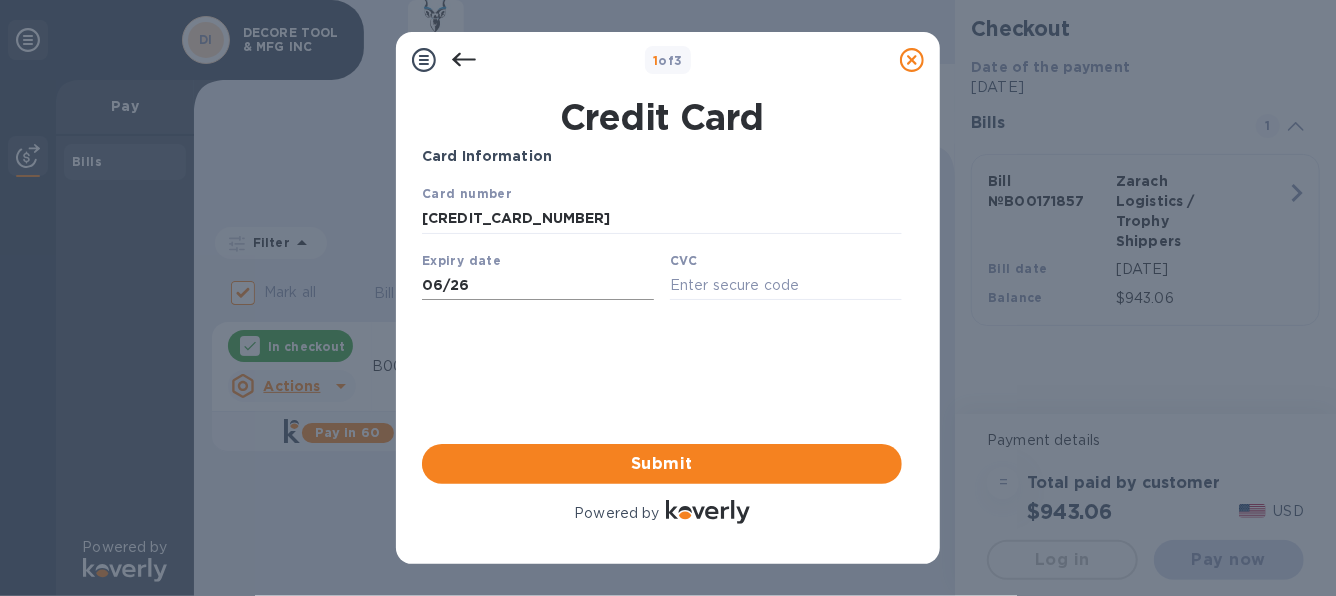 click on "06/26" at bounding box center [537, 284] 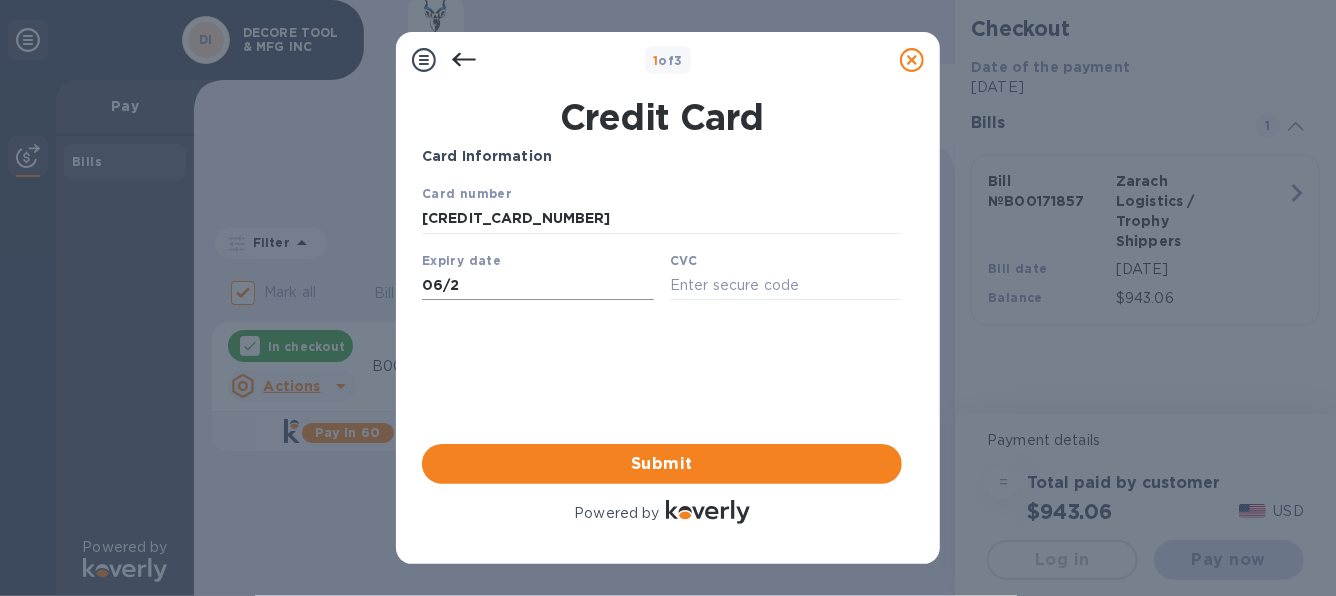 type on "06/26" 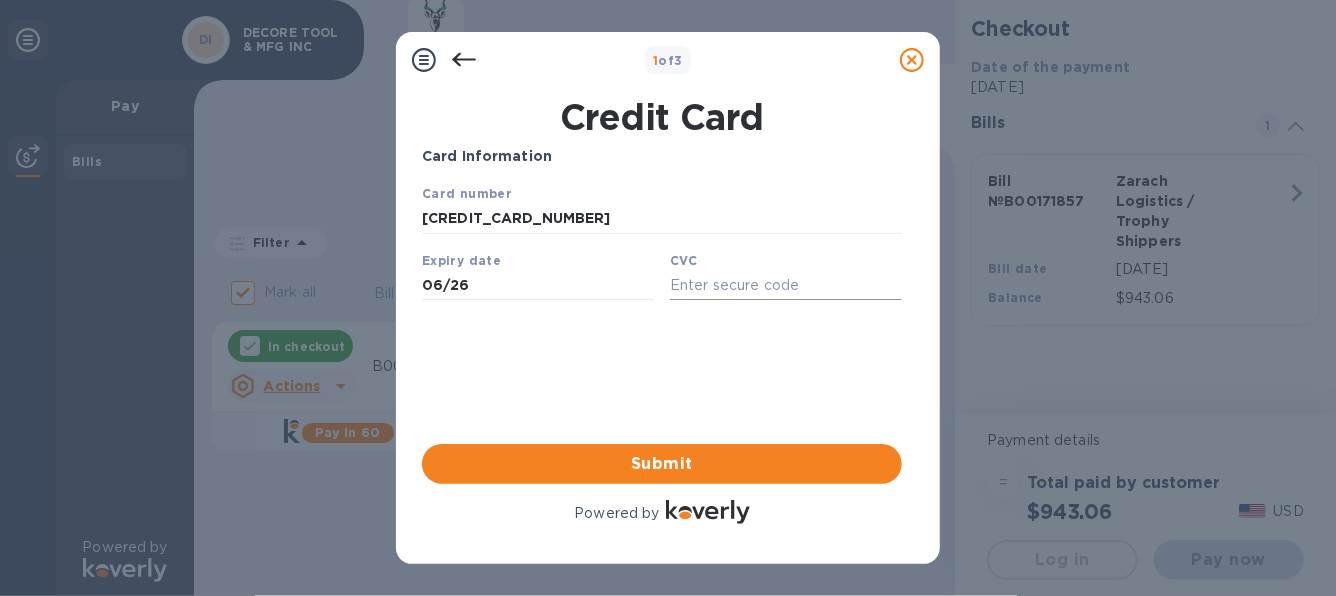 click at bounding box center (785, 284) 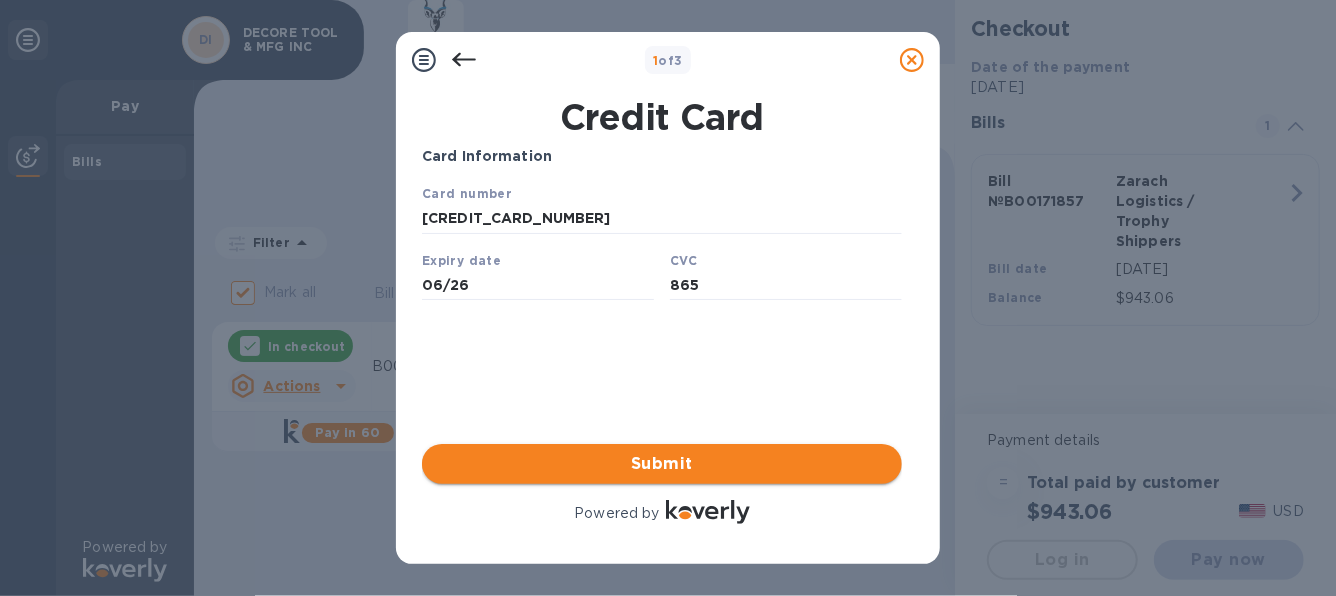 type on "865" 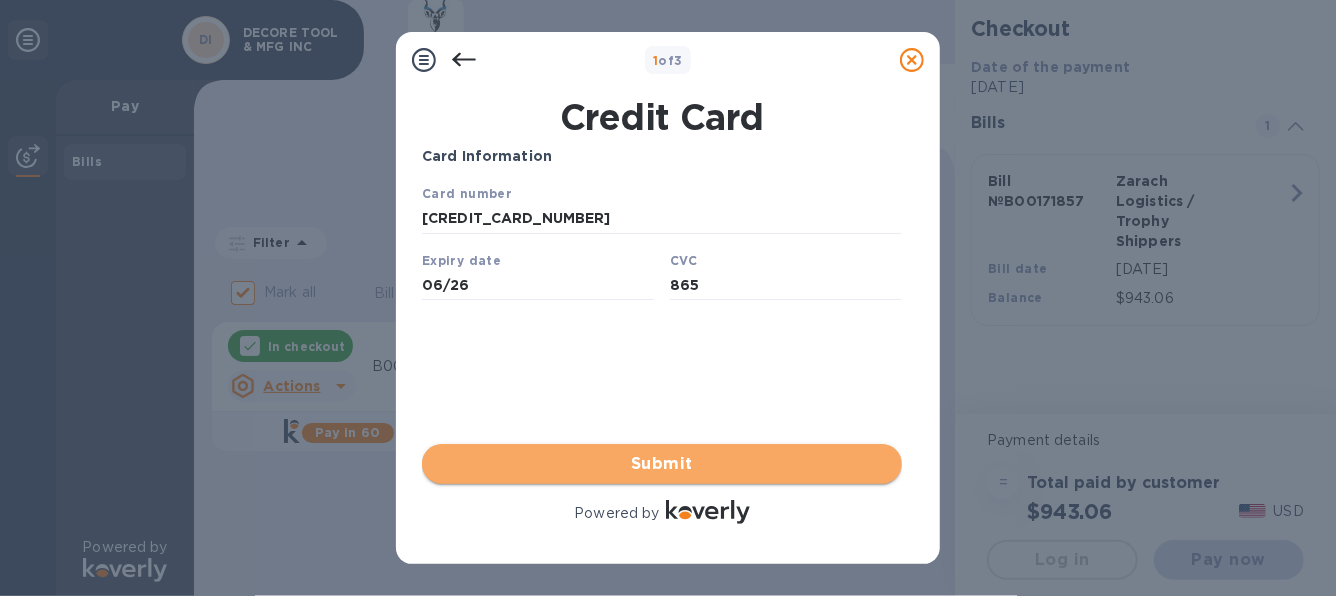 click on "Submit" at bounding box center [662, 464] 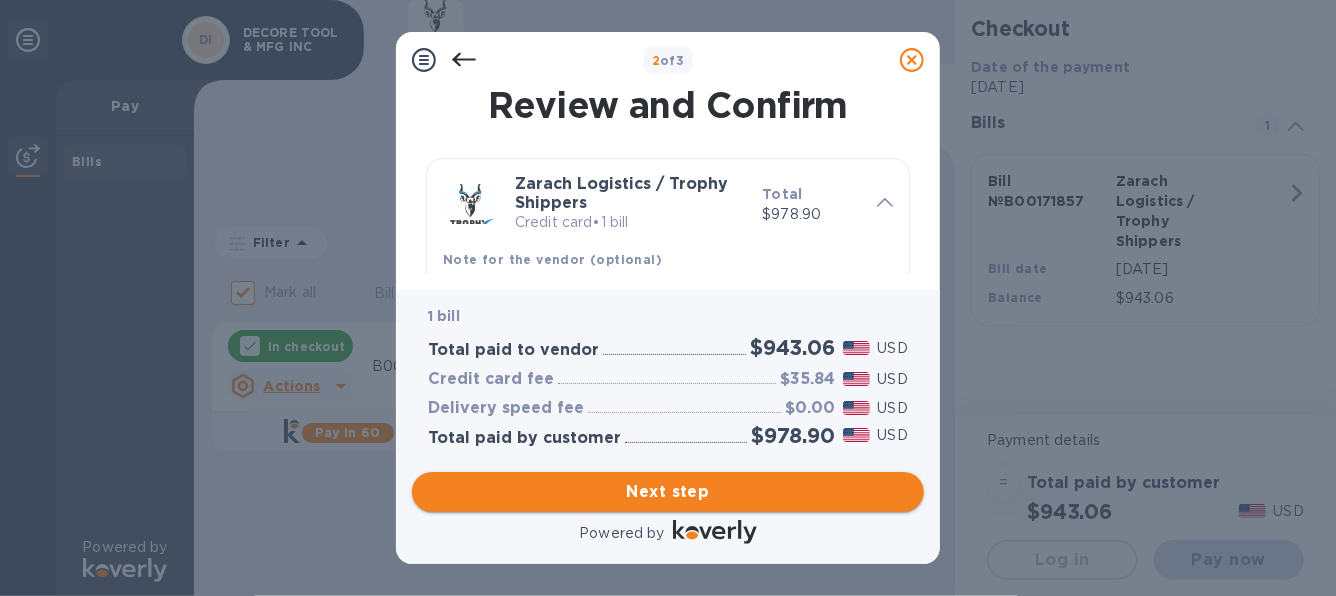 click on "Next step" at bounding box center [668, 492] 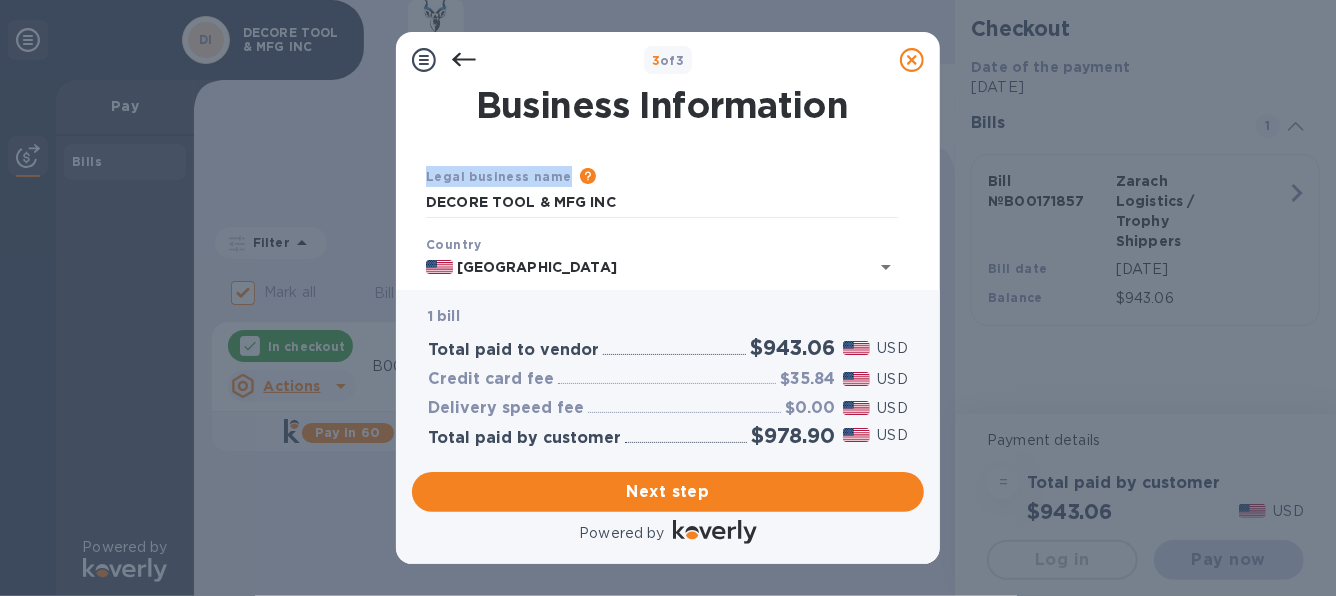 drag, startPoint x: 925, startPoint y: 114, endPoint x: 934, endPoint y: 151, distance: 38.078865 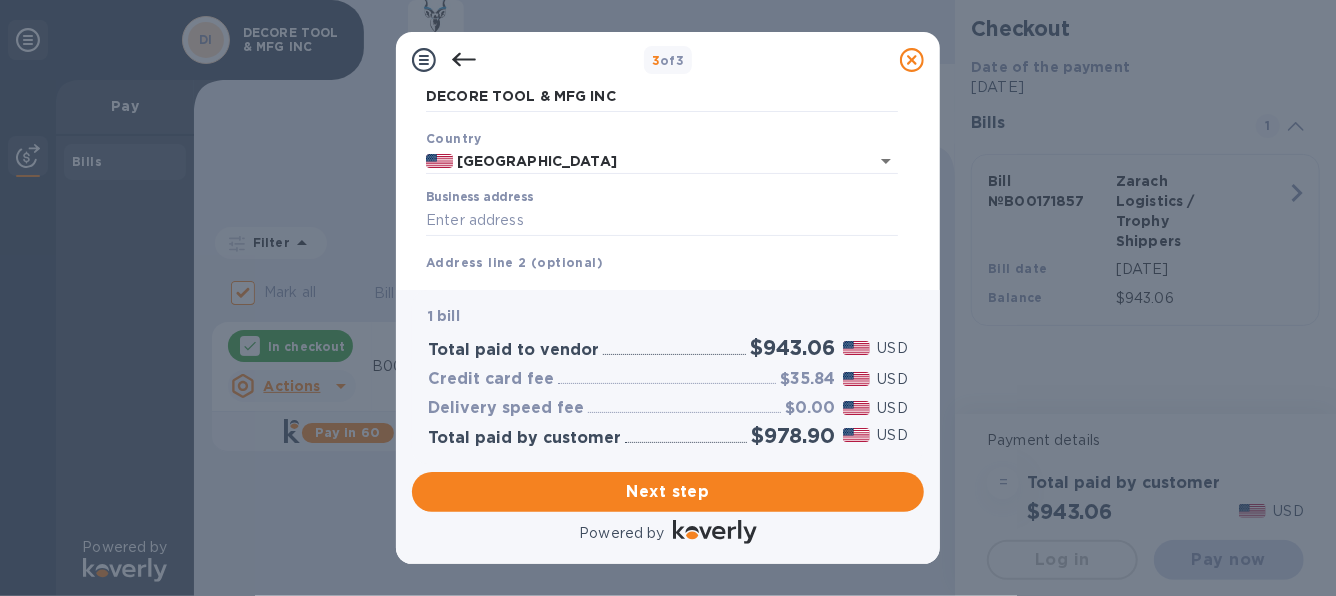 scroll, scrollTop: 96, scrollLeft: 0, axis: vertical 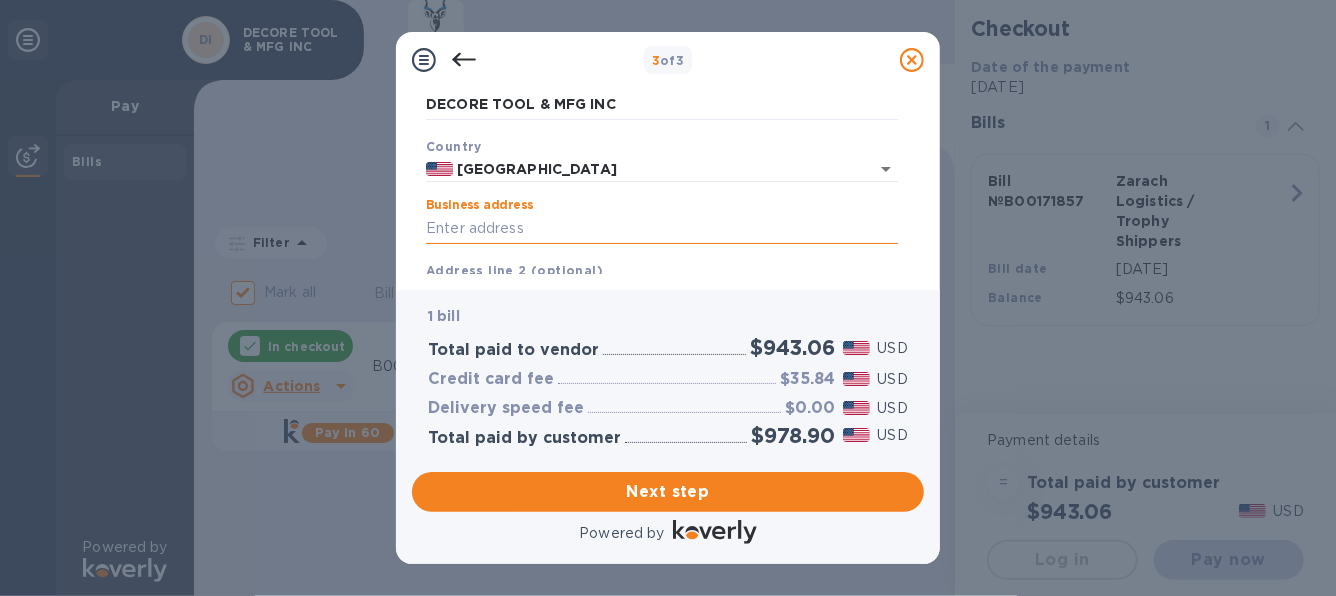 click on "Business address" at bounding box center [662, 229] 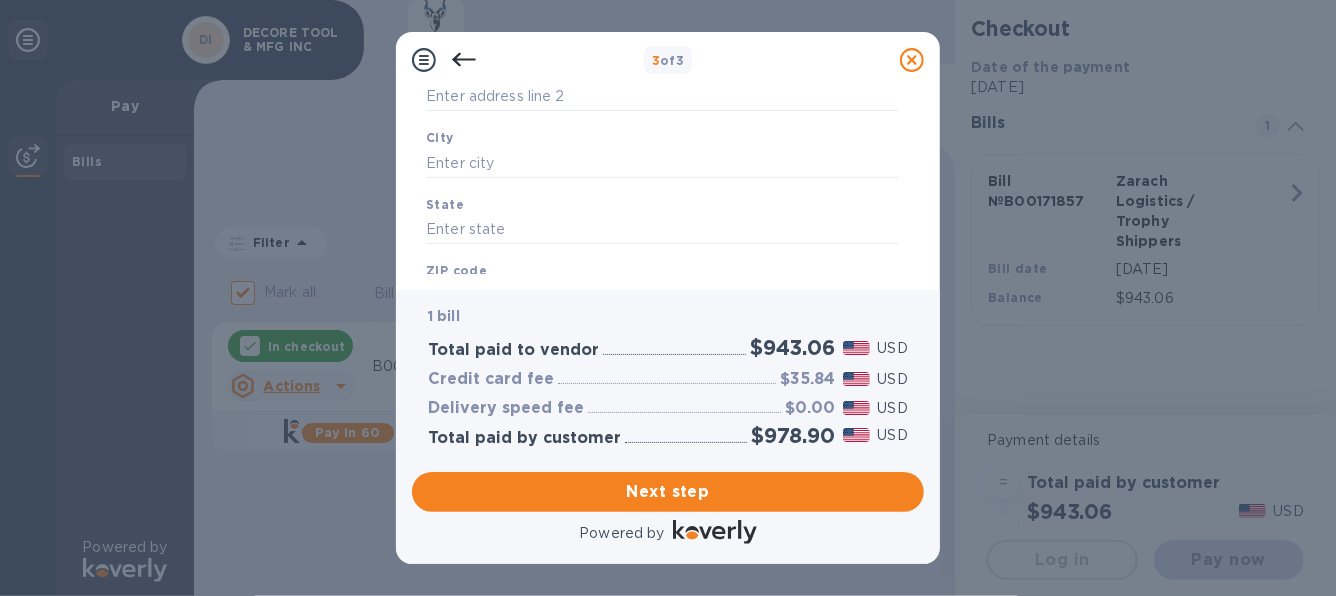 scroll, scrollTop: 383, scrollLeft: 0, axis: vertical 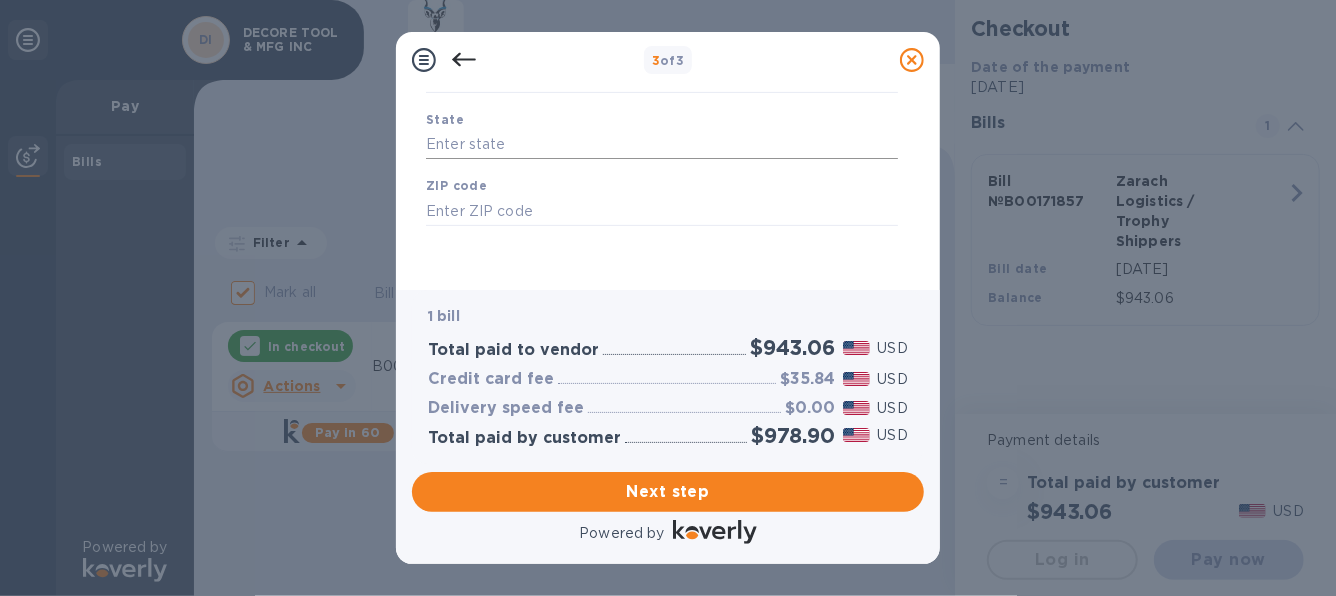 click at bounding box center (662, 145) 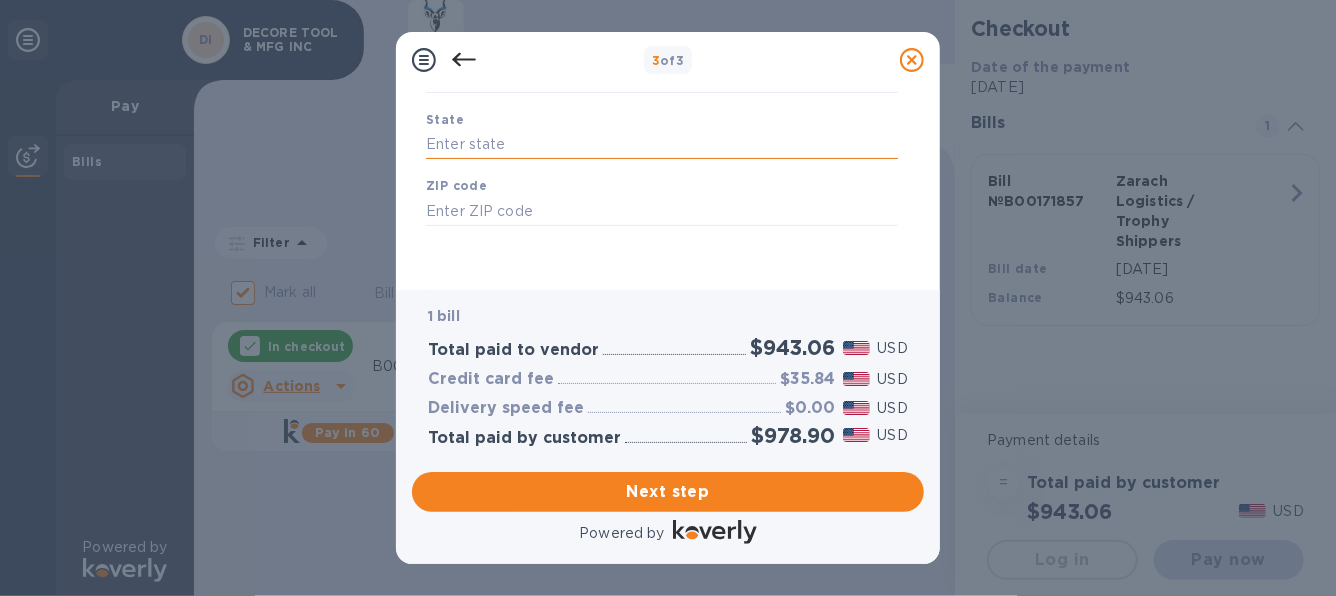 click at bounding box center [662, 145] 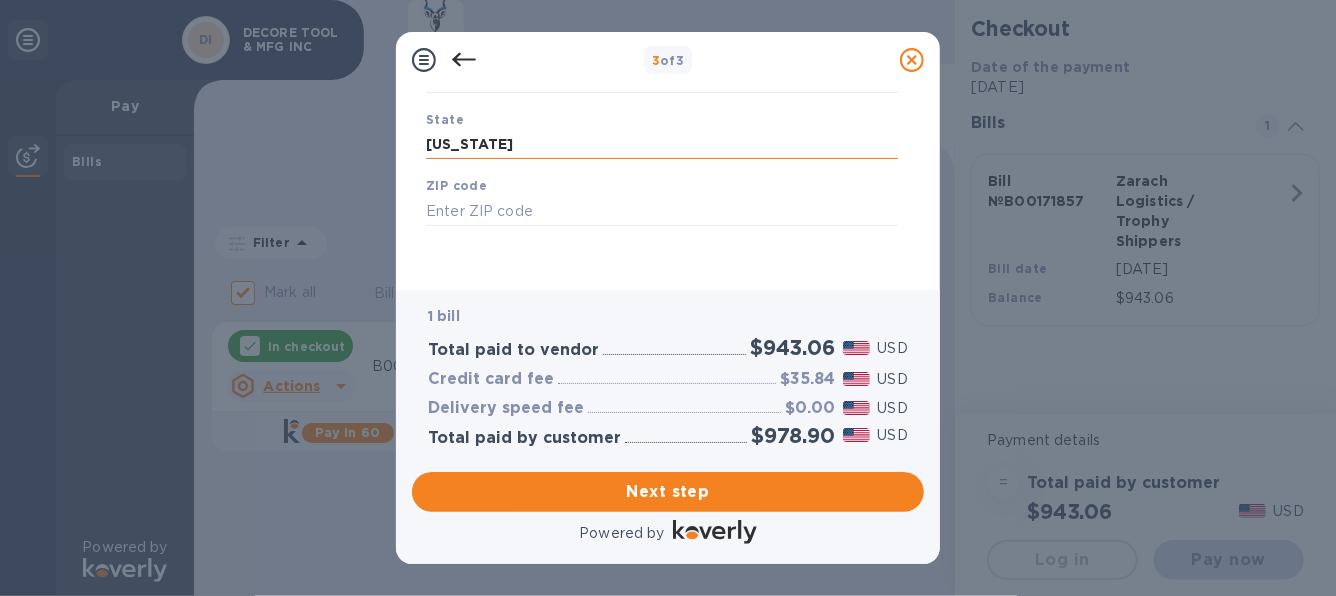 type on "[US_STATE]" 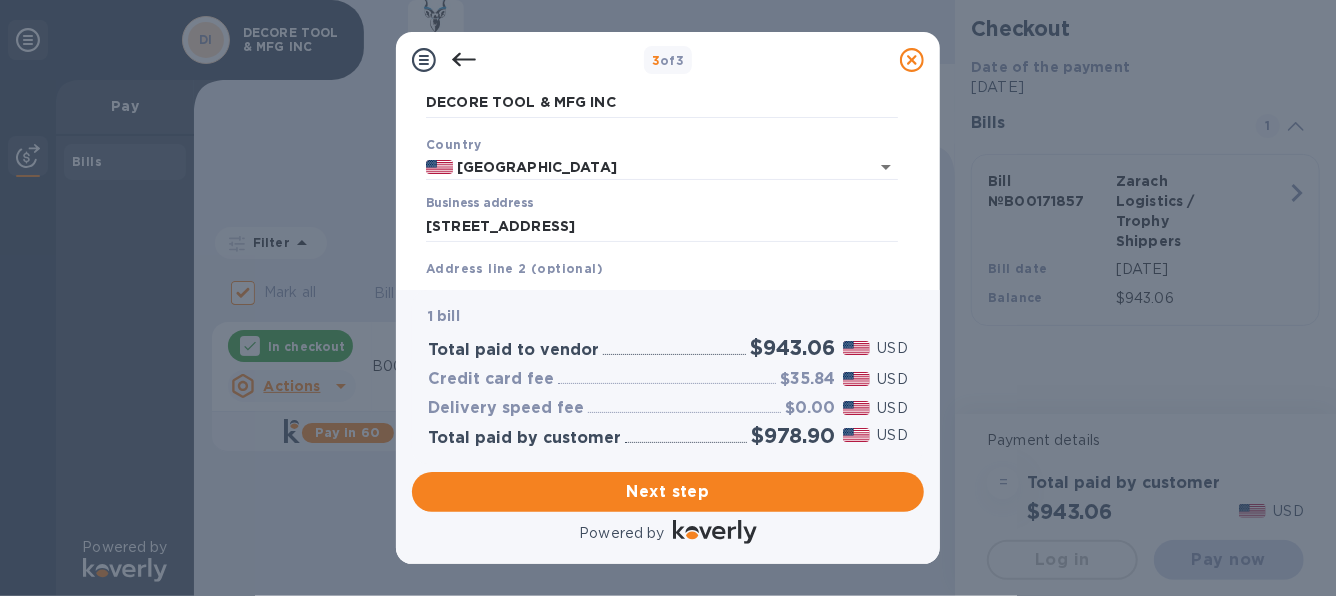 scroll, scrollTop: 100, scrollLeft: 0, axis: vertical 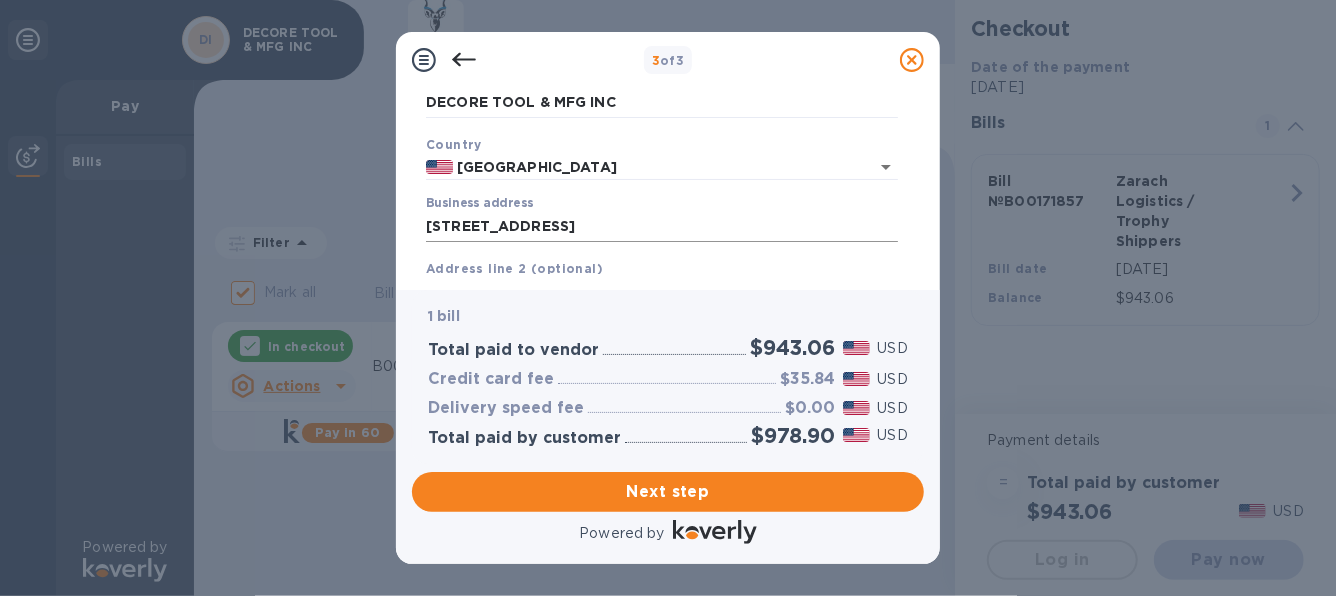 type on "60188" 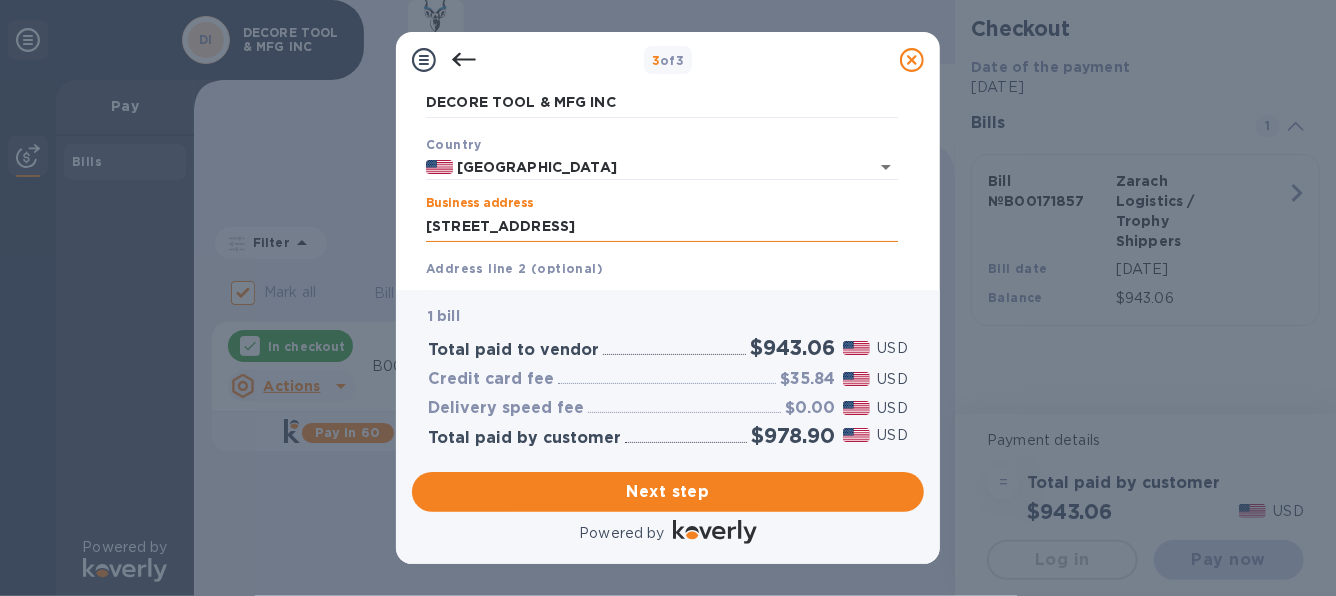 click on "[STREET_ADDRESS]" at bounding box center (662, 227) 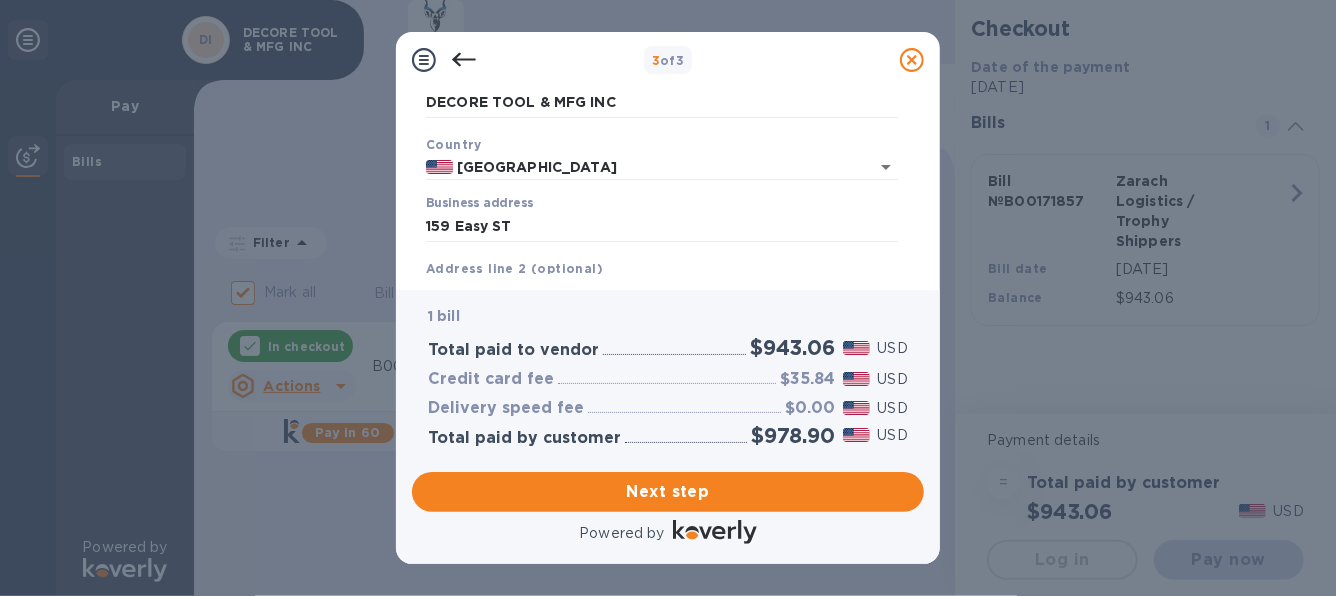 click on "3  of  3" at bounding box center (668, 60) 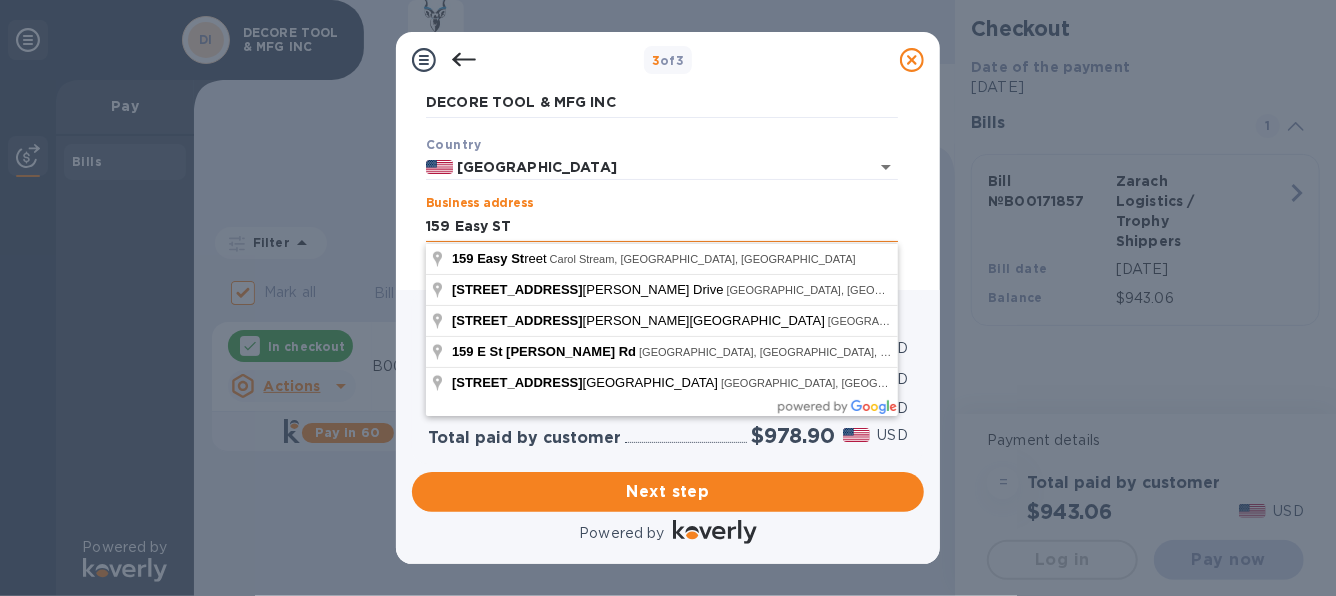 click on "159 Easy ST" at bounding box center [662, 227] 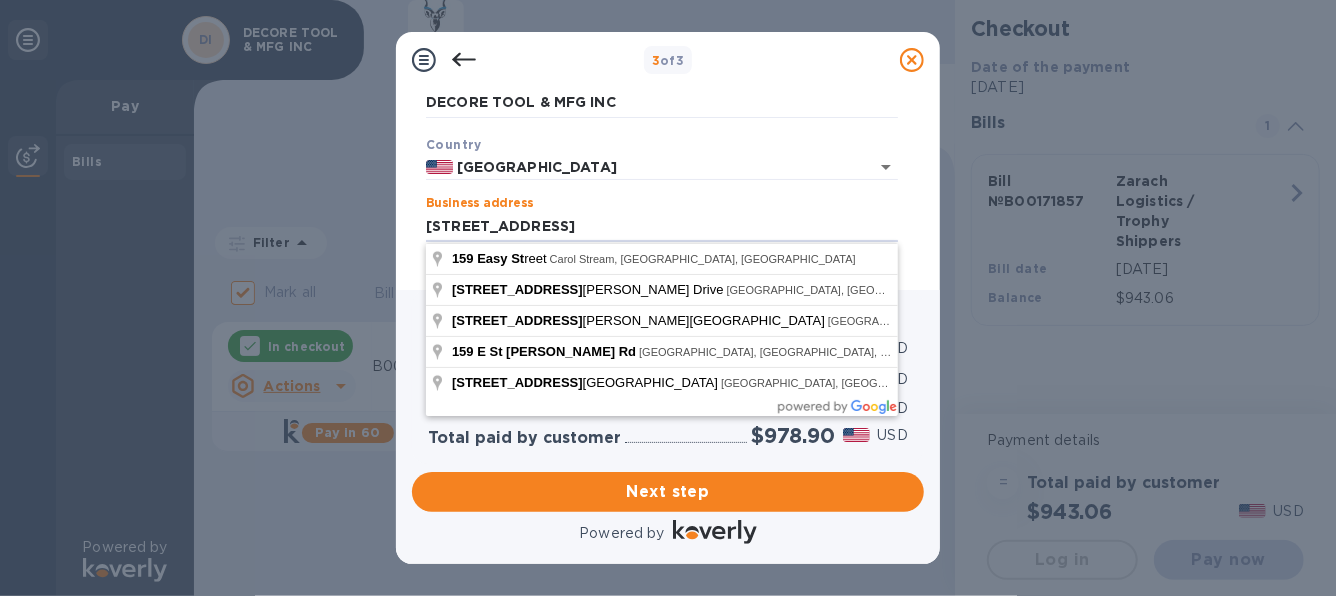 type on "[STREET_ADDRESS]" 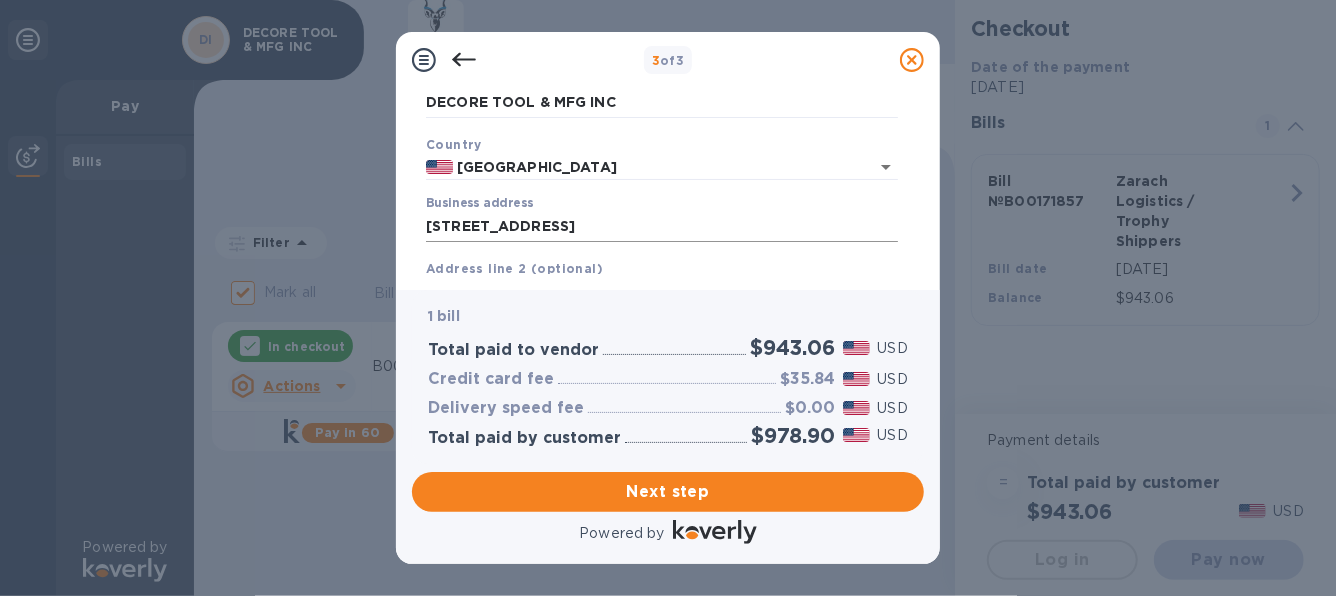 scroll, scrollTop: 383, scrollLeft: 0, axis: vertical 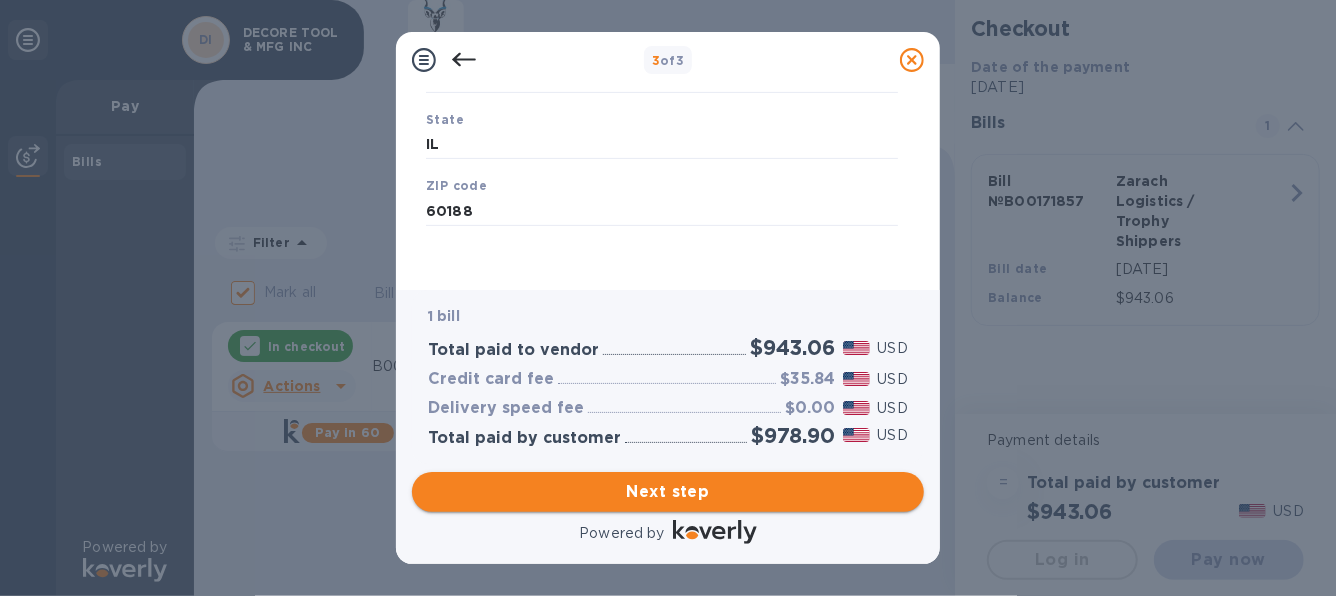 click on "Next step" at bounding box center [668, 492] 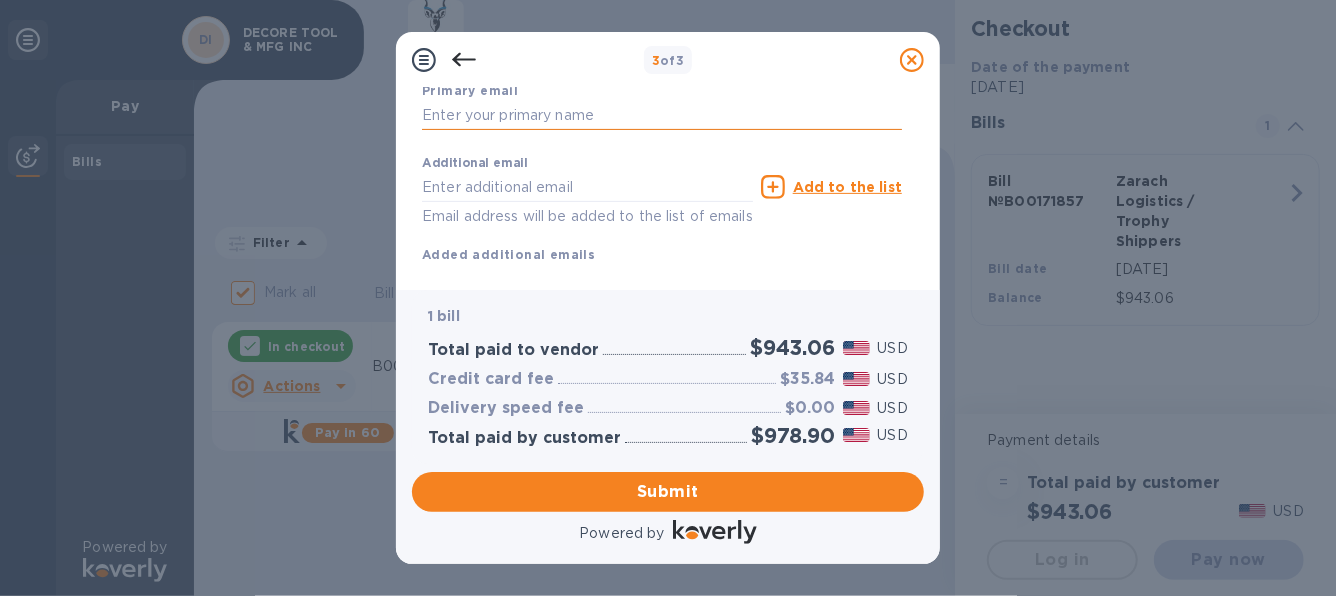 click at bounding box center (662, 116) 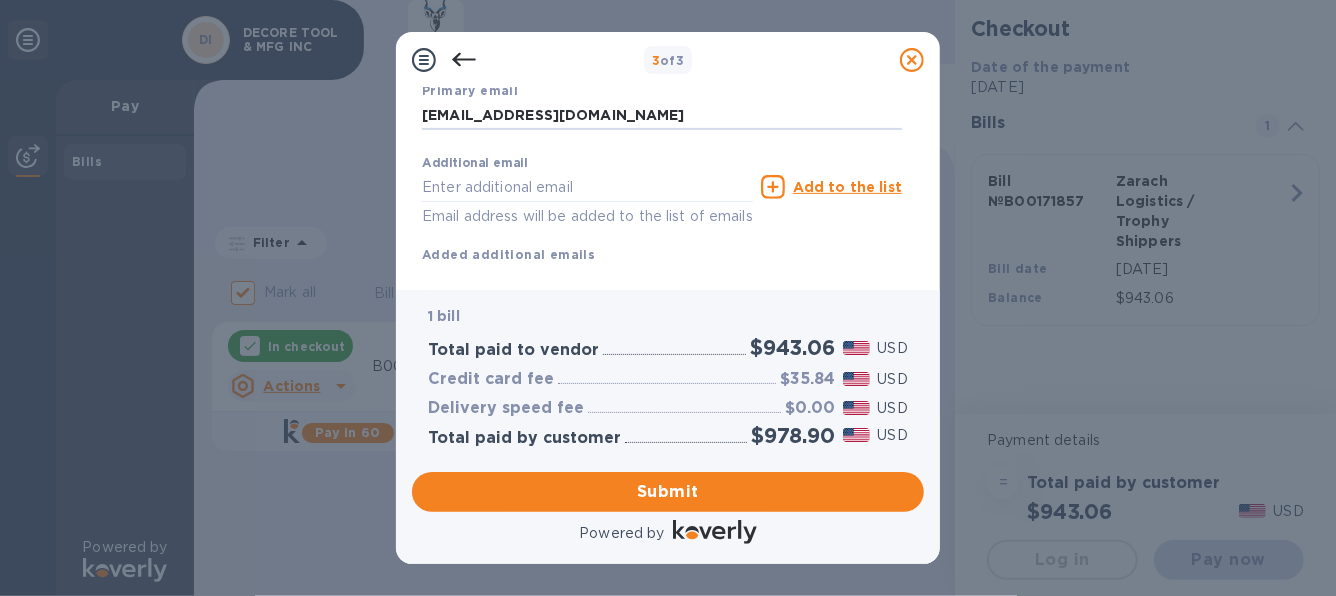 scroll, scrollTop: 429, scrollLeft: 0, axis: vertical 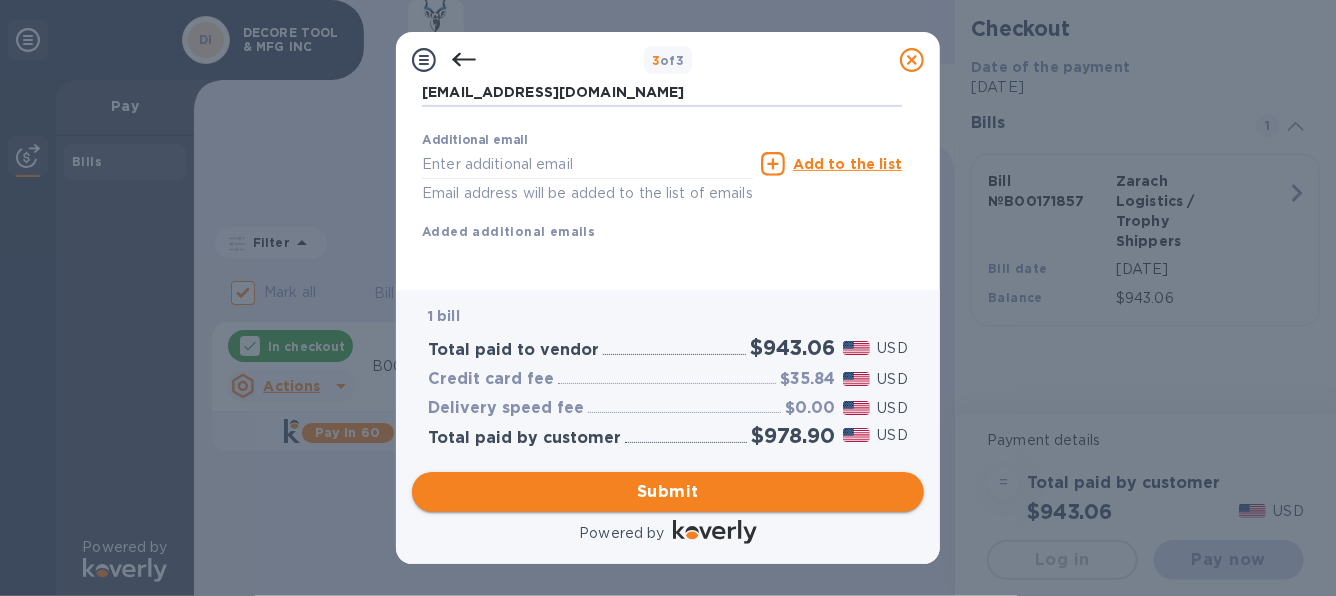 type on "[EMAIL_ADDRESS][DOMAIN_NAME]" 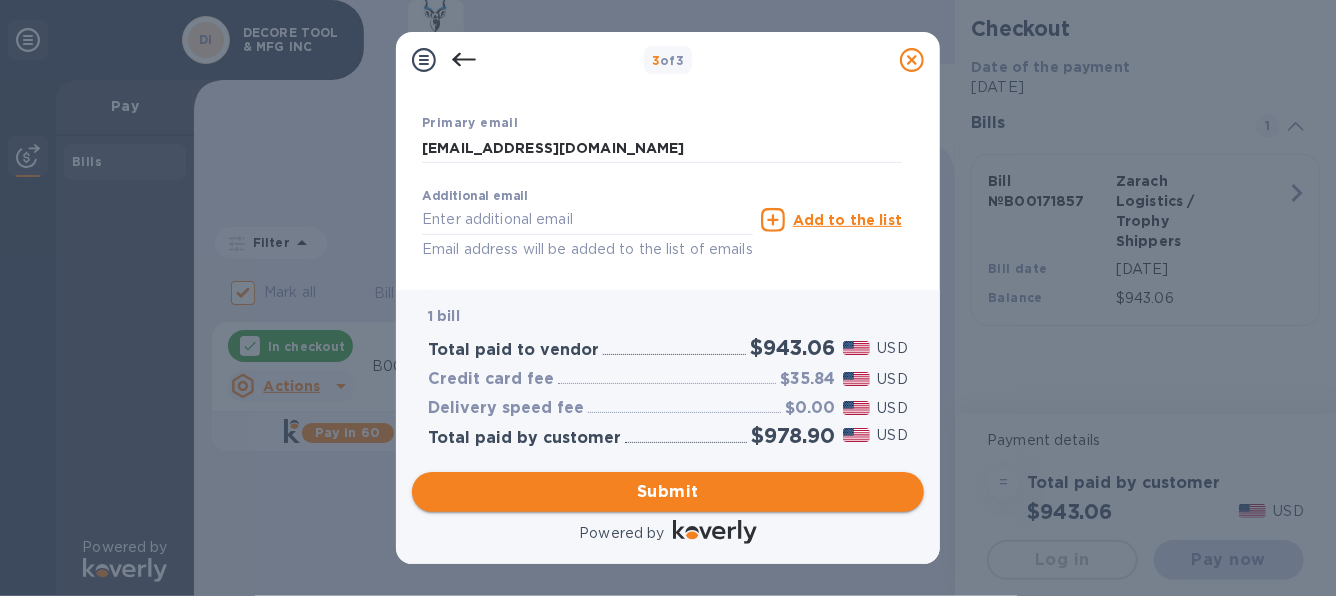scroll, scrollTop: 508, scrollLeft: 0, axis: vertical 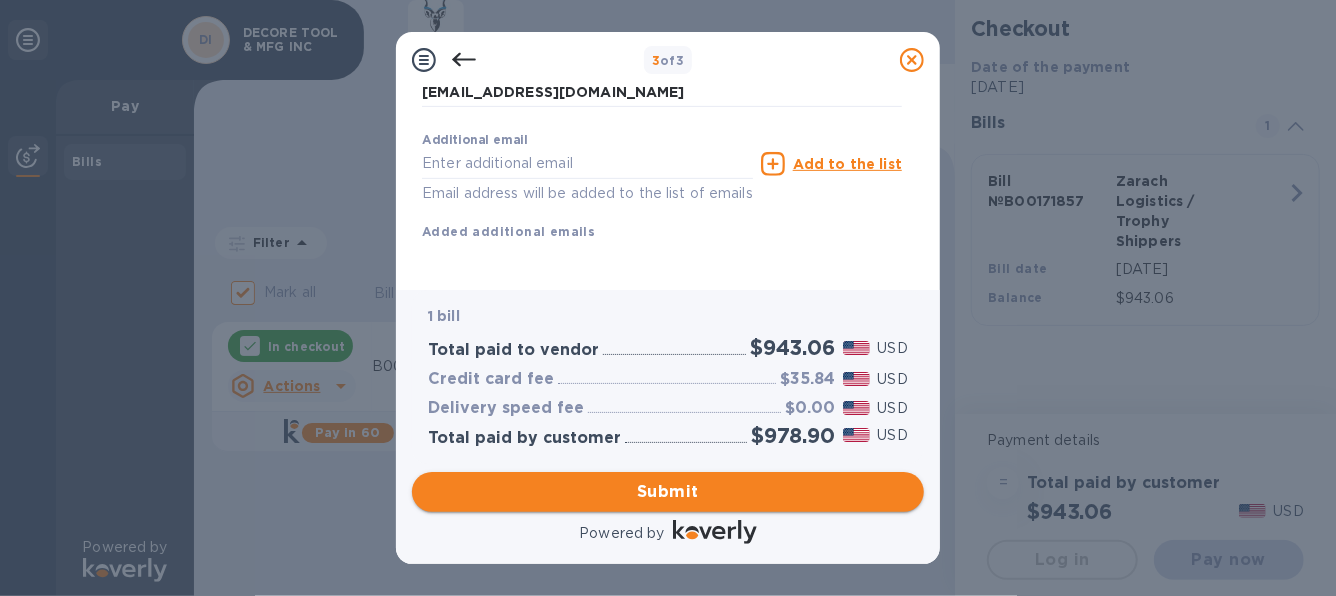 click on "Submit" at bounding box center [668, 492] 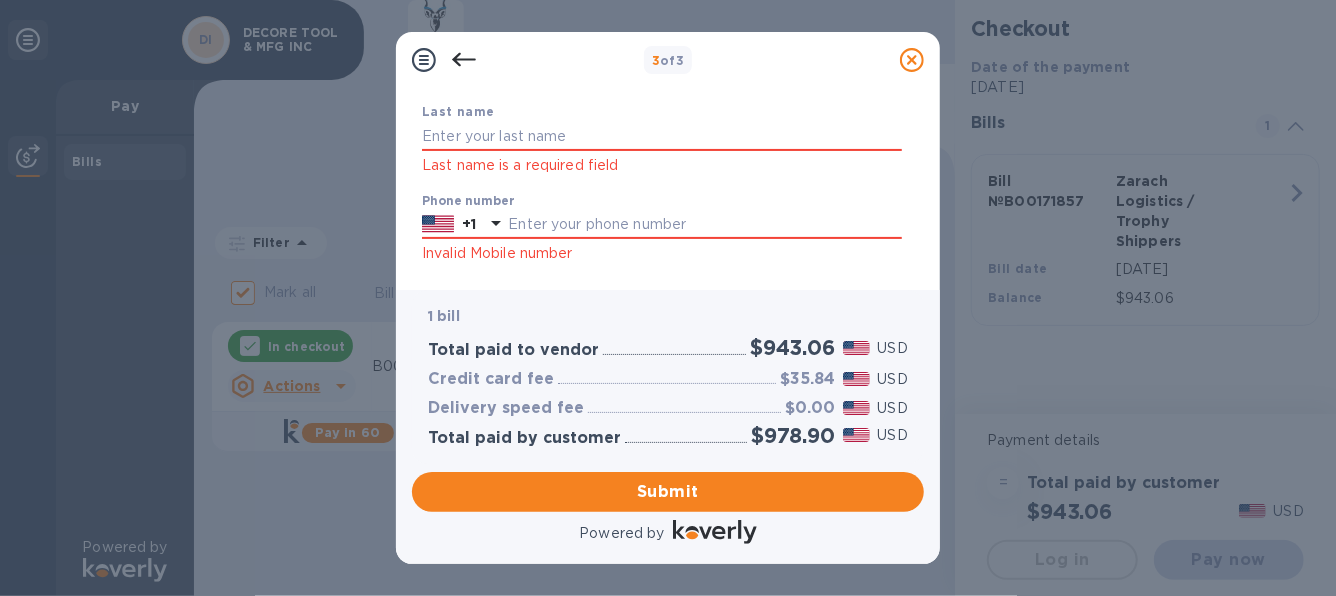 scroll, scrollTop: 108, scrollLeft: 0, axis: vertical 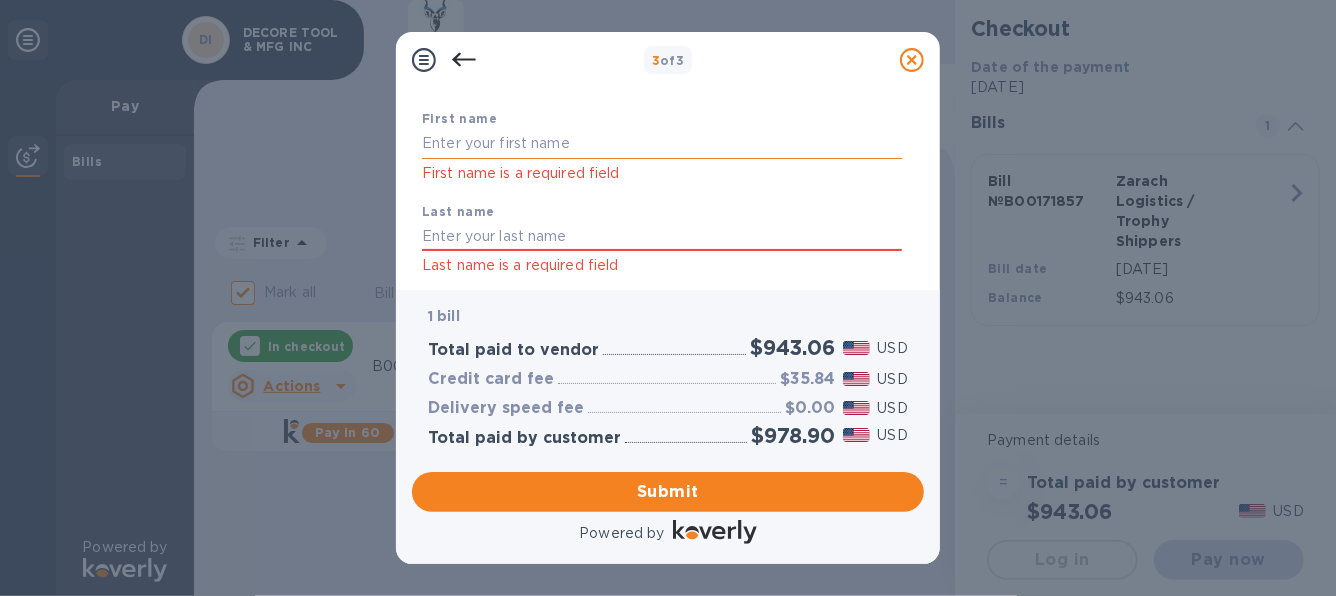 click at bounding box center (662, 144) 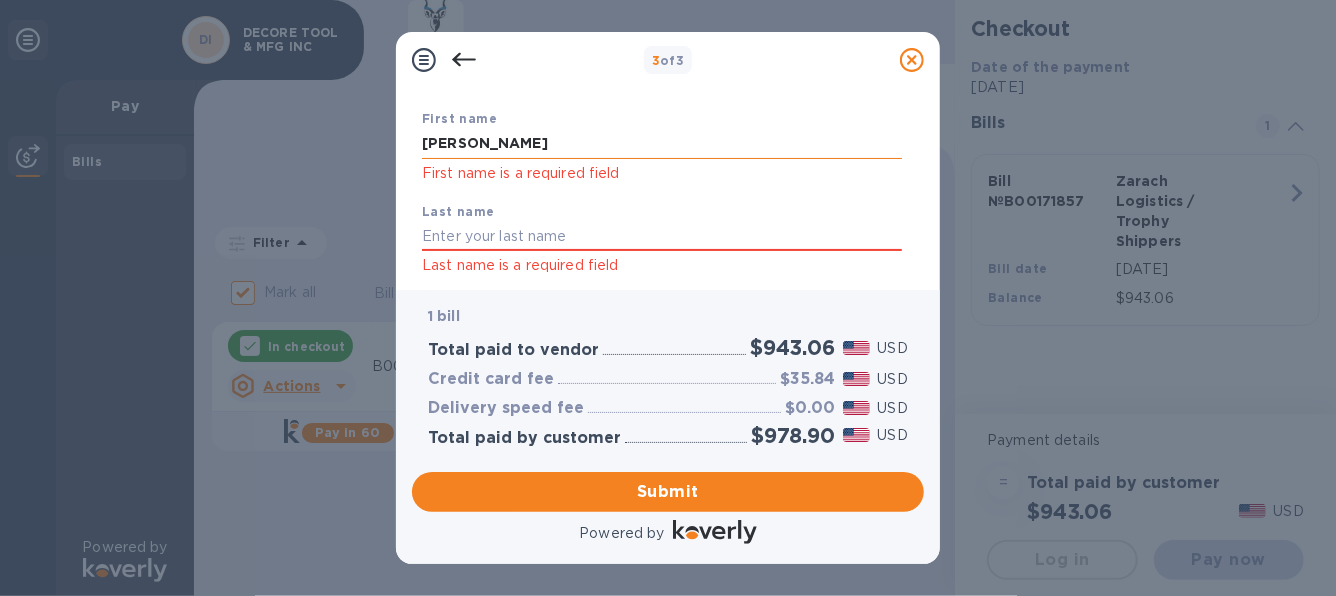 type on "[PERSON_NAME]" 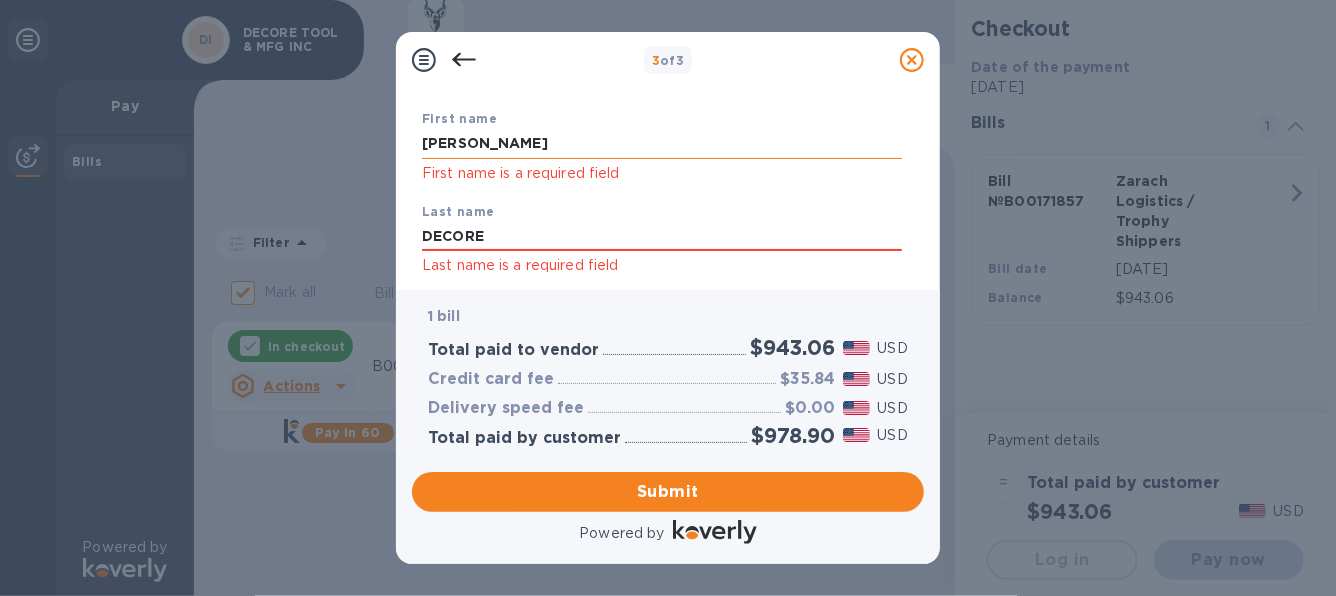 type on "DECORE" 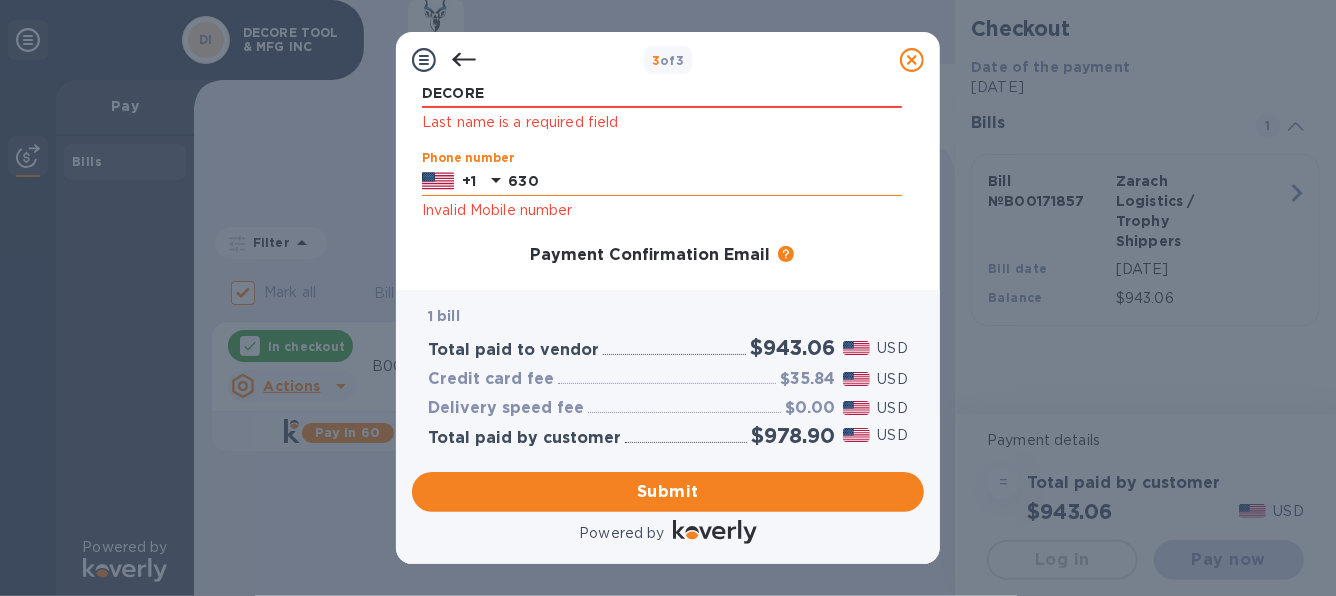 type on "6306819760" 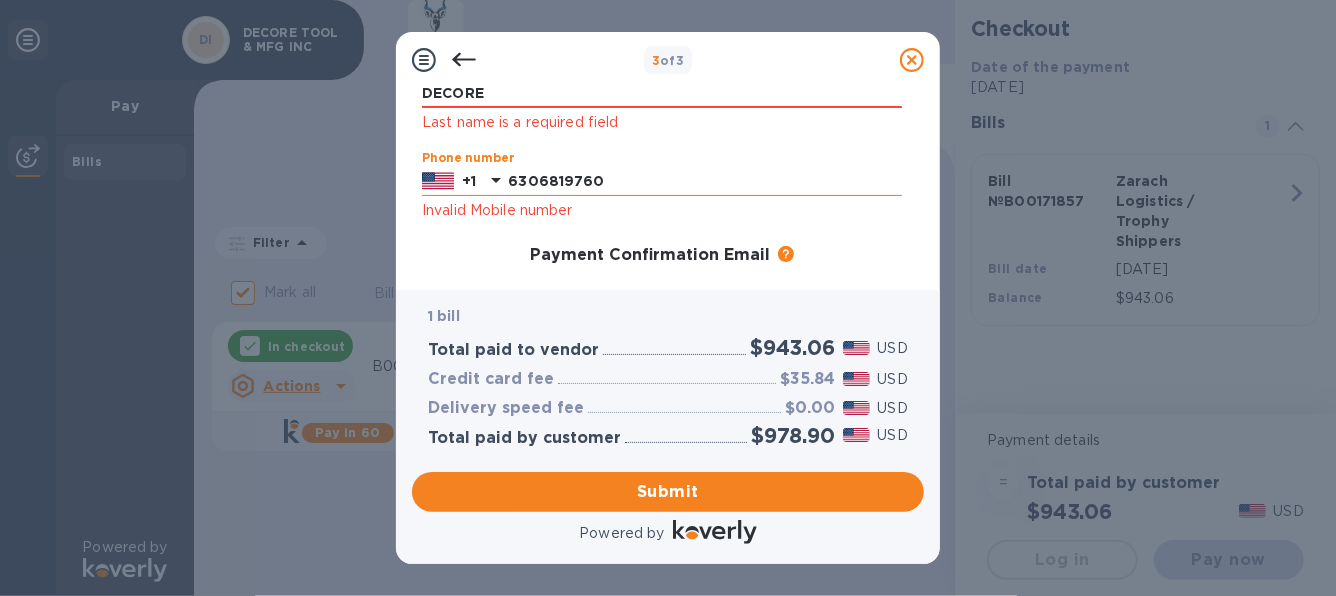 type on "[EMAIL_ADDRESS][DOMAIN_NAME]" 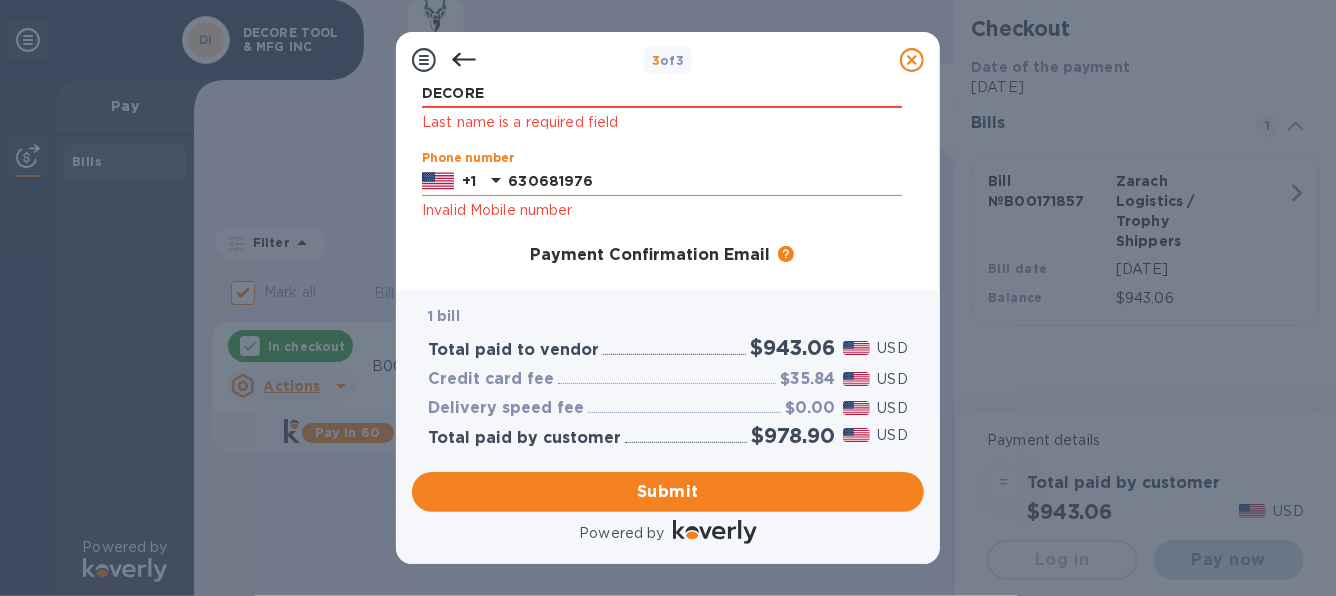 type on "6306819760" 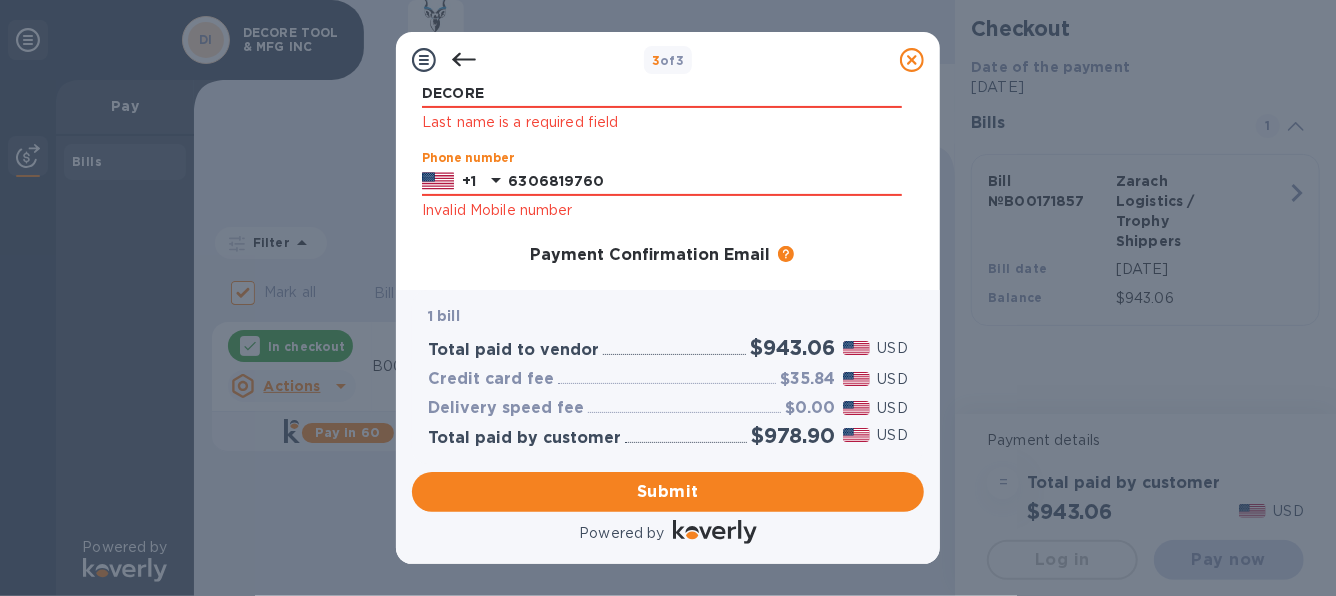 scroll, scrollTop: 397, scrollLeft: 0, axis: vertical 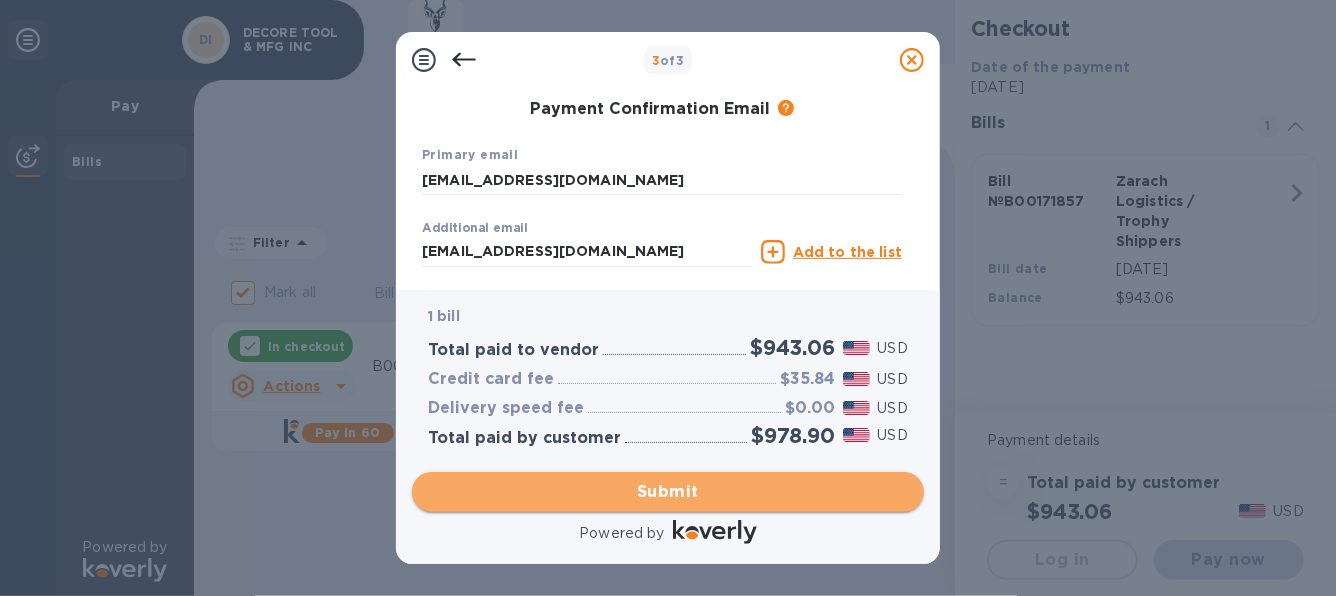 click on "Submit" at bounding box center (668, 492) 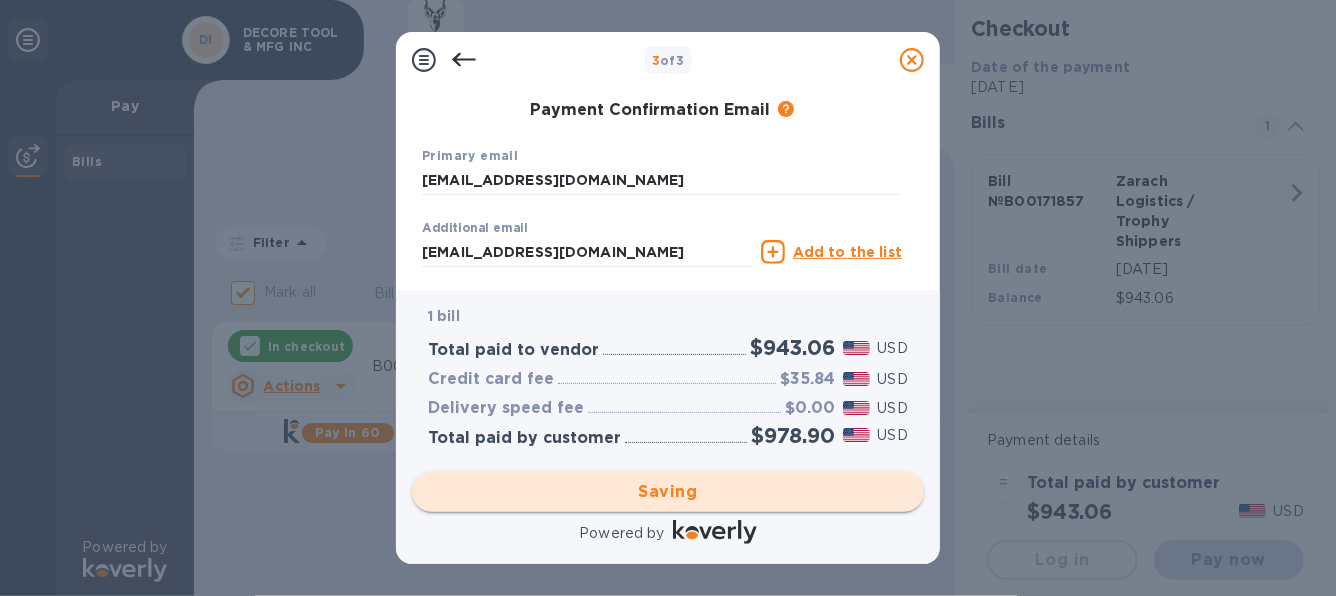 checkbox on "false" 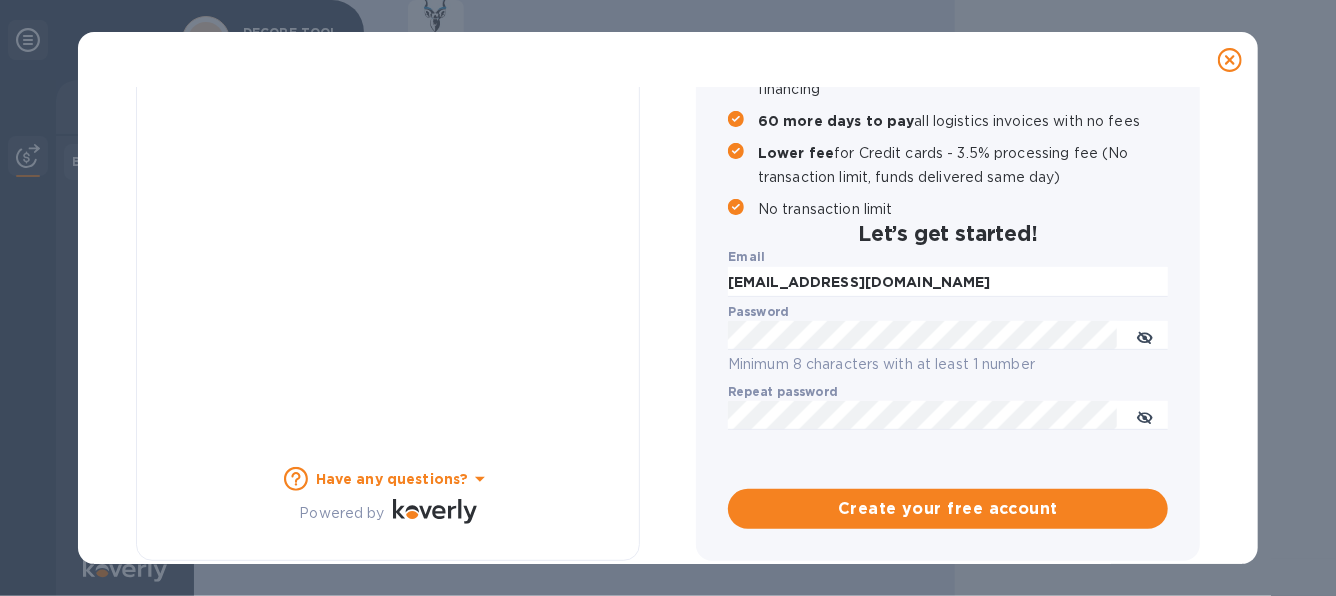 scroll, scrollTop: 0, scrollLeft: 0, axis: both 